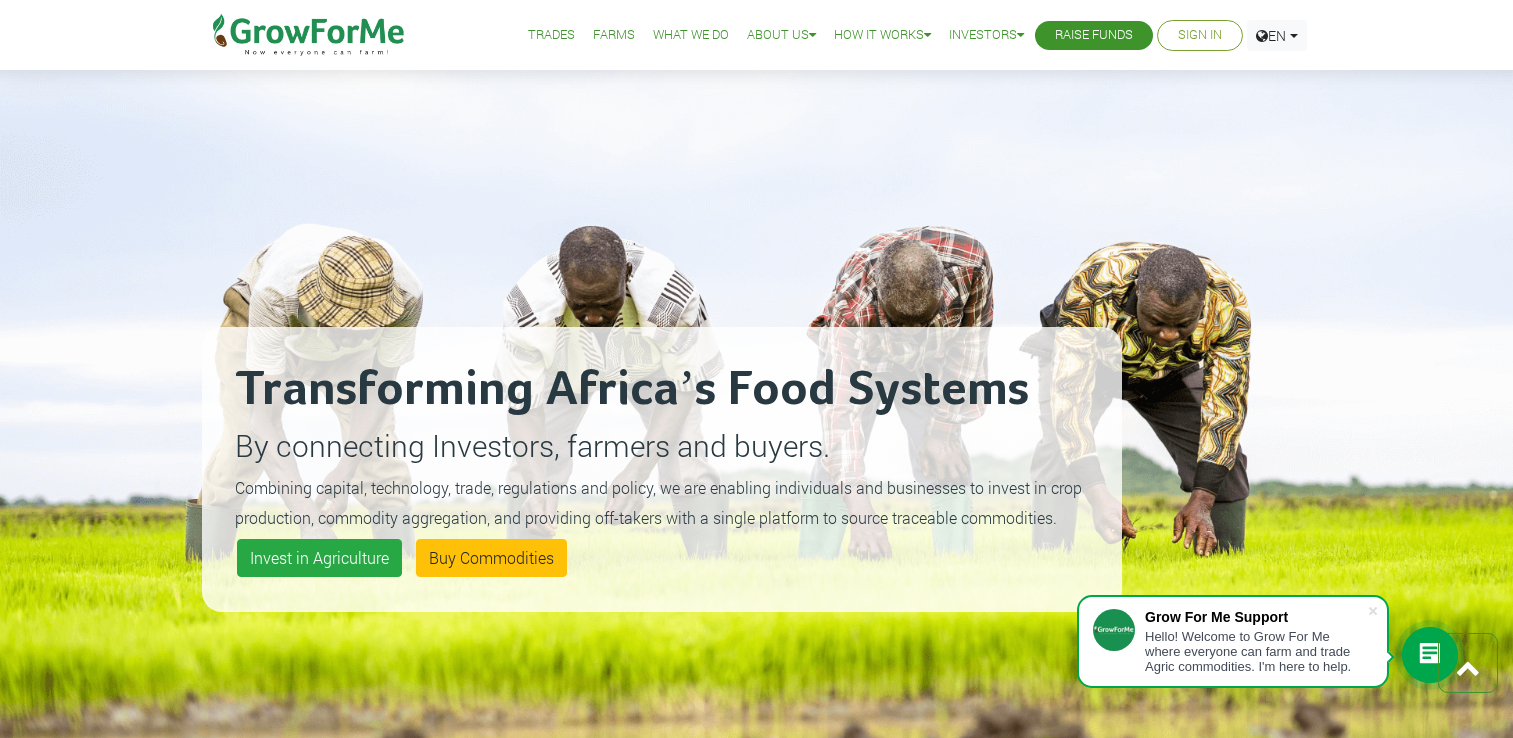 scroll, scrollTop: 1932, scrollLeft: 0, axis: vertical 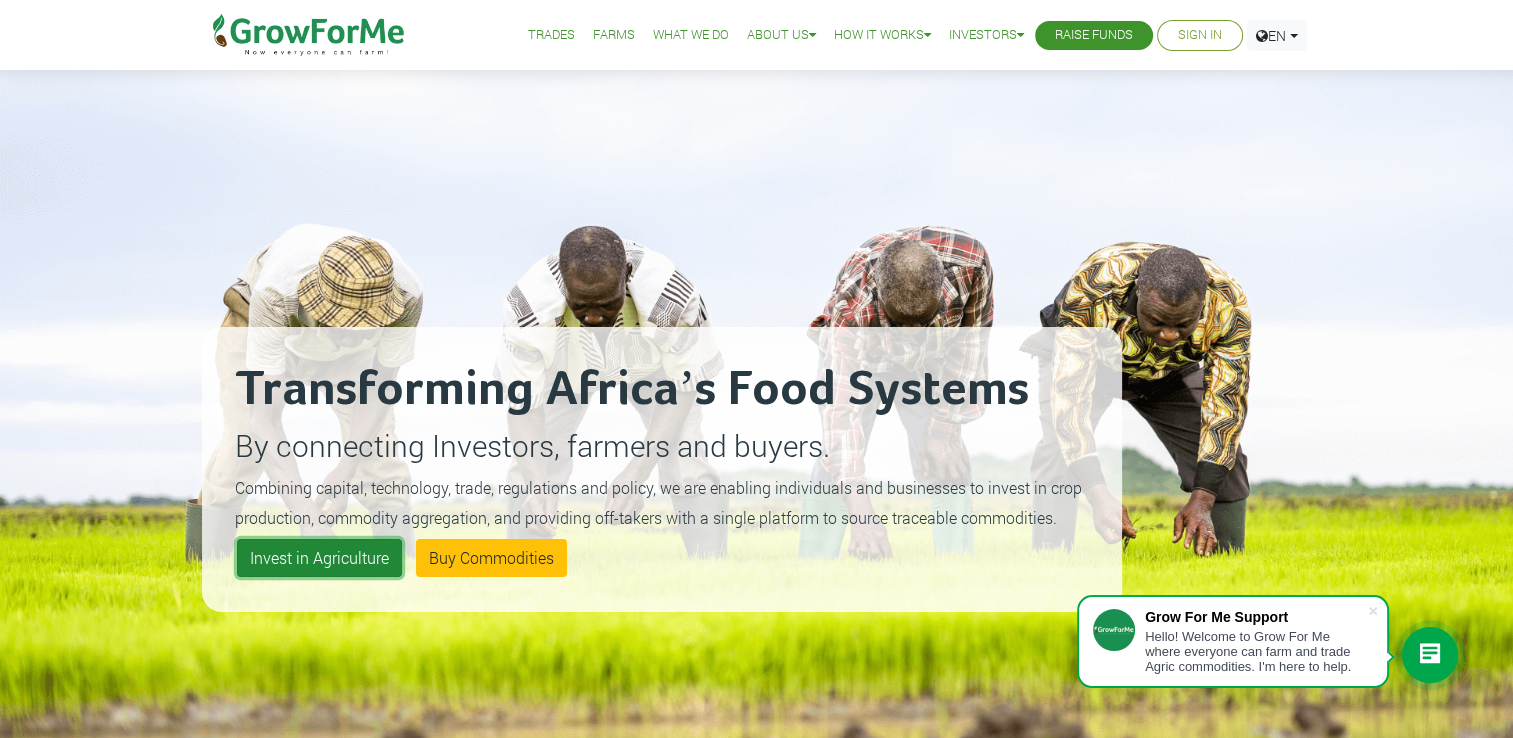 click on "Invest in Agriculture" at bounding box center [319, 558] 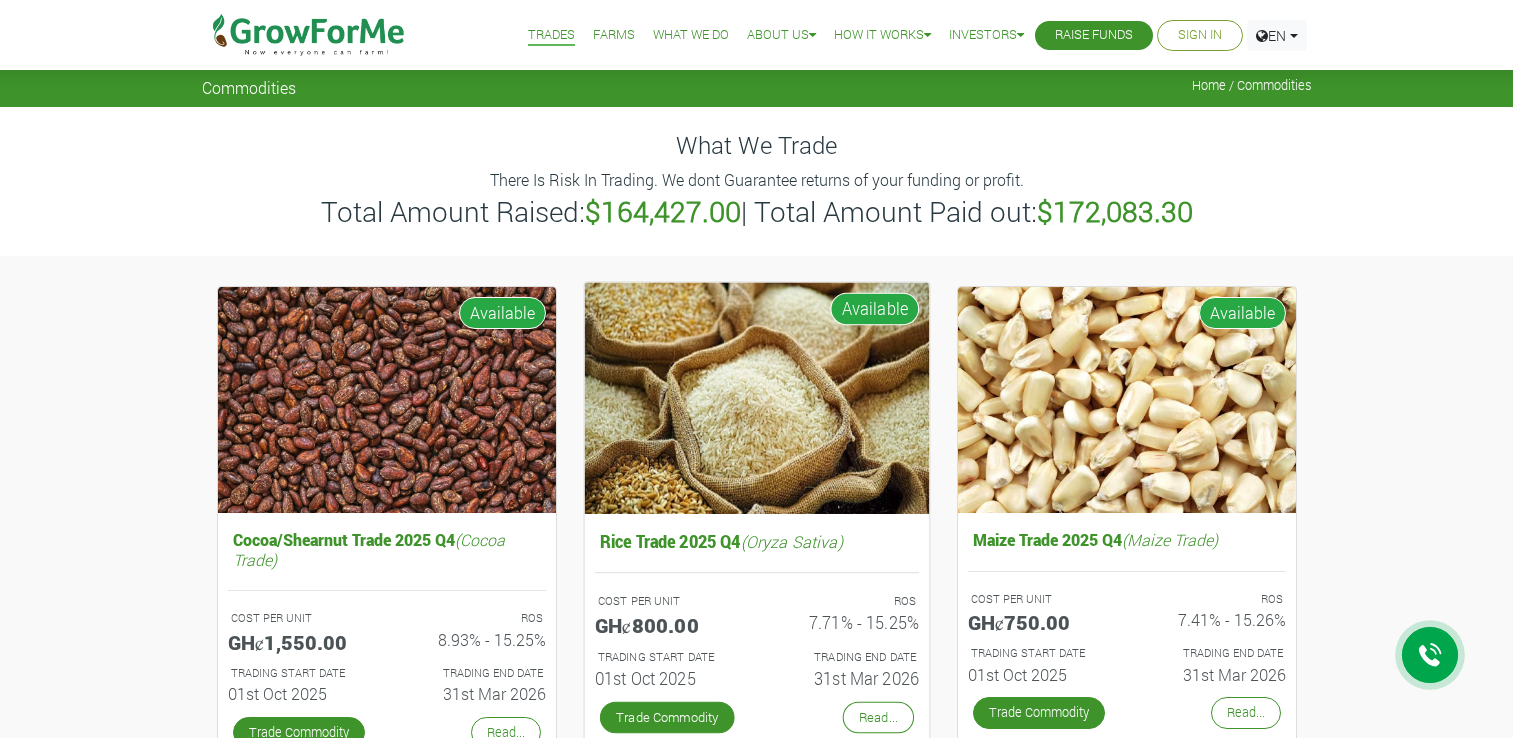 scroll, scrollTop: 0, scrollLeft: 0, axis: both 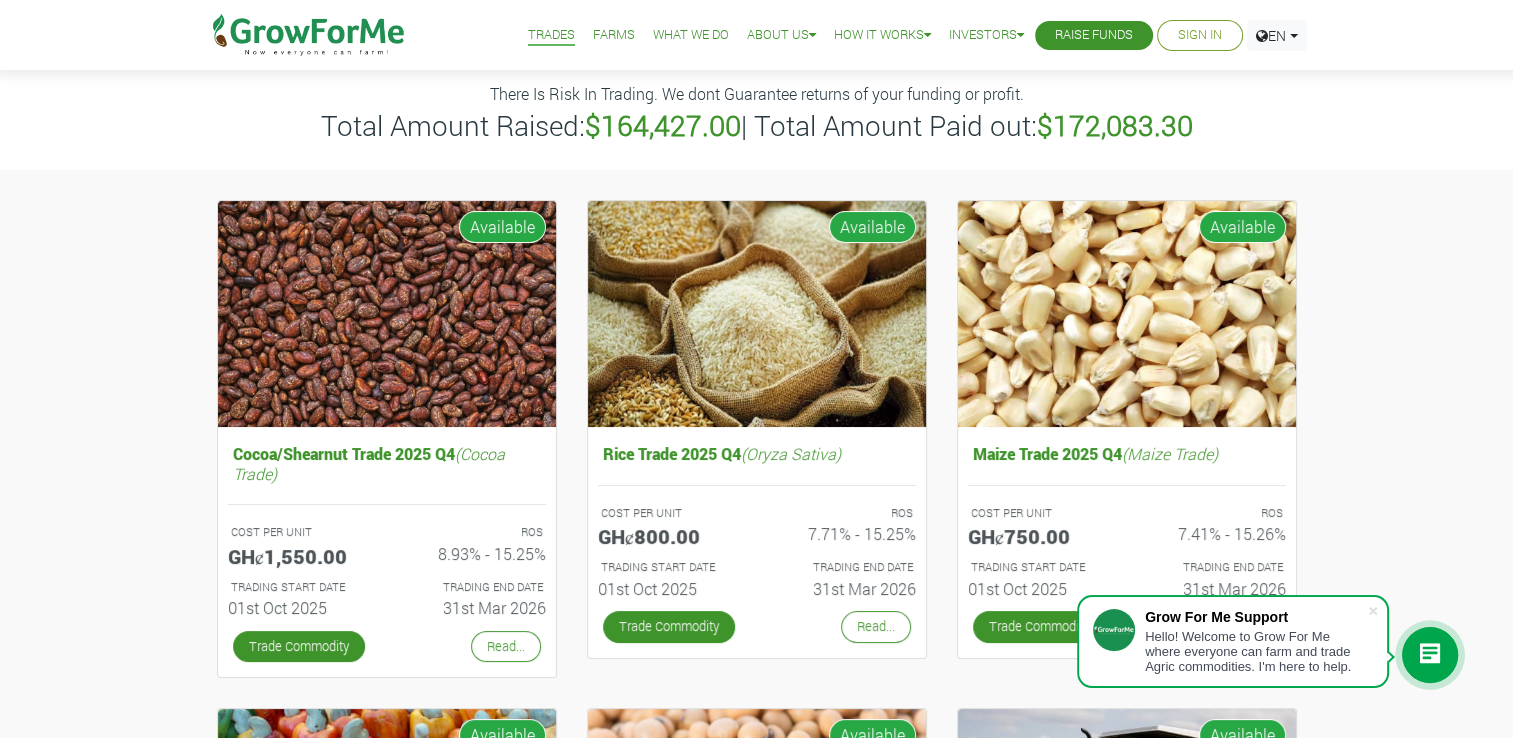 click on "Cocoa/Shearnut Trade 2025 Q4  (Cocoa Trade)
COST PER UNIT
GHȼ1,550.00
ROS
8.93% - 15.25%
01st Oct 2025 1" at bounding box center [756, 1038] 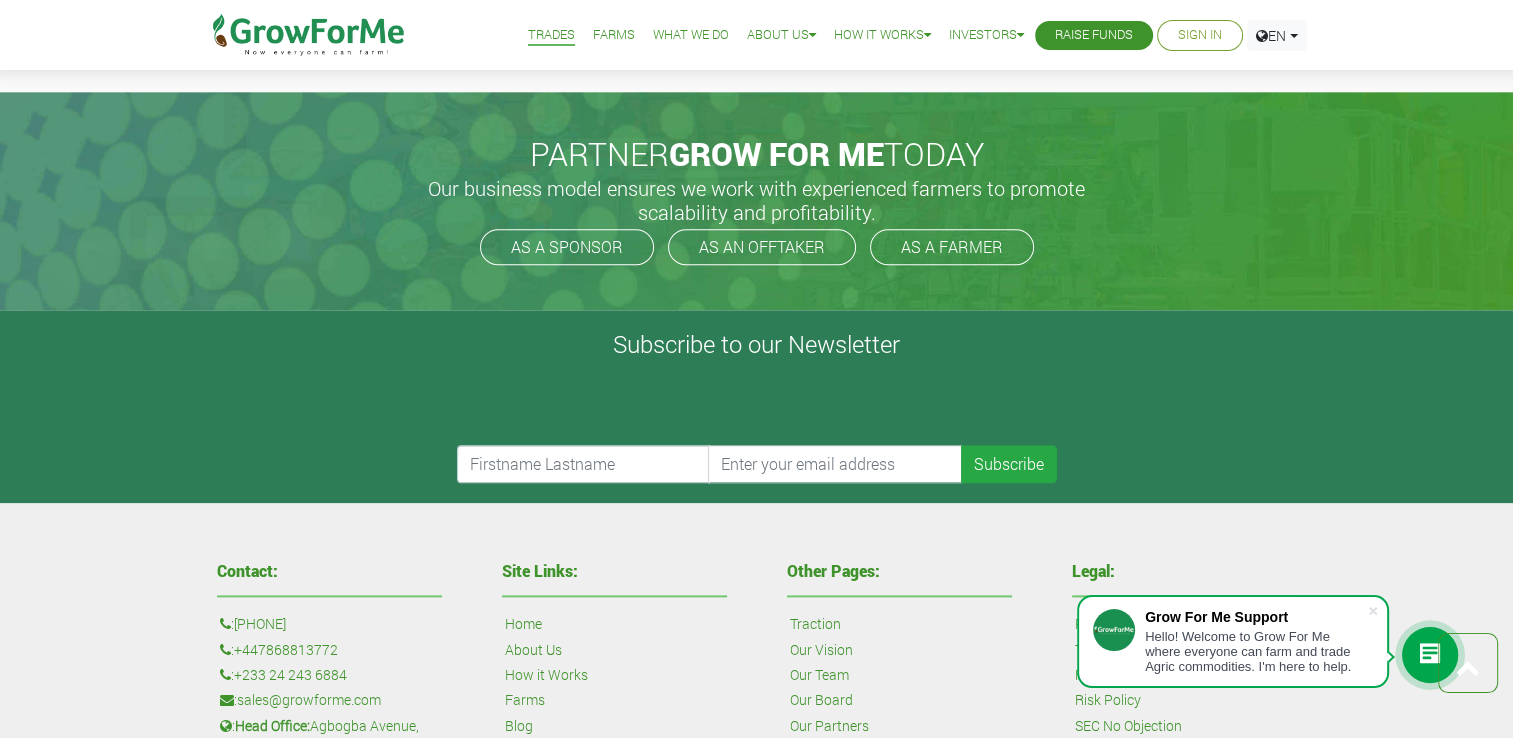 scroll, scrollTop: 2161, scrollLeft: 0, axis: vertical 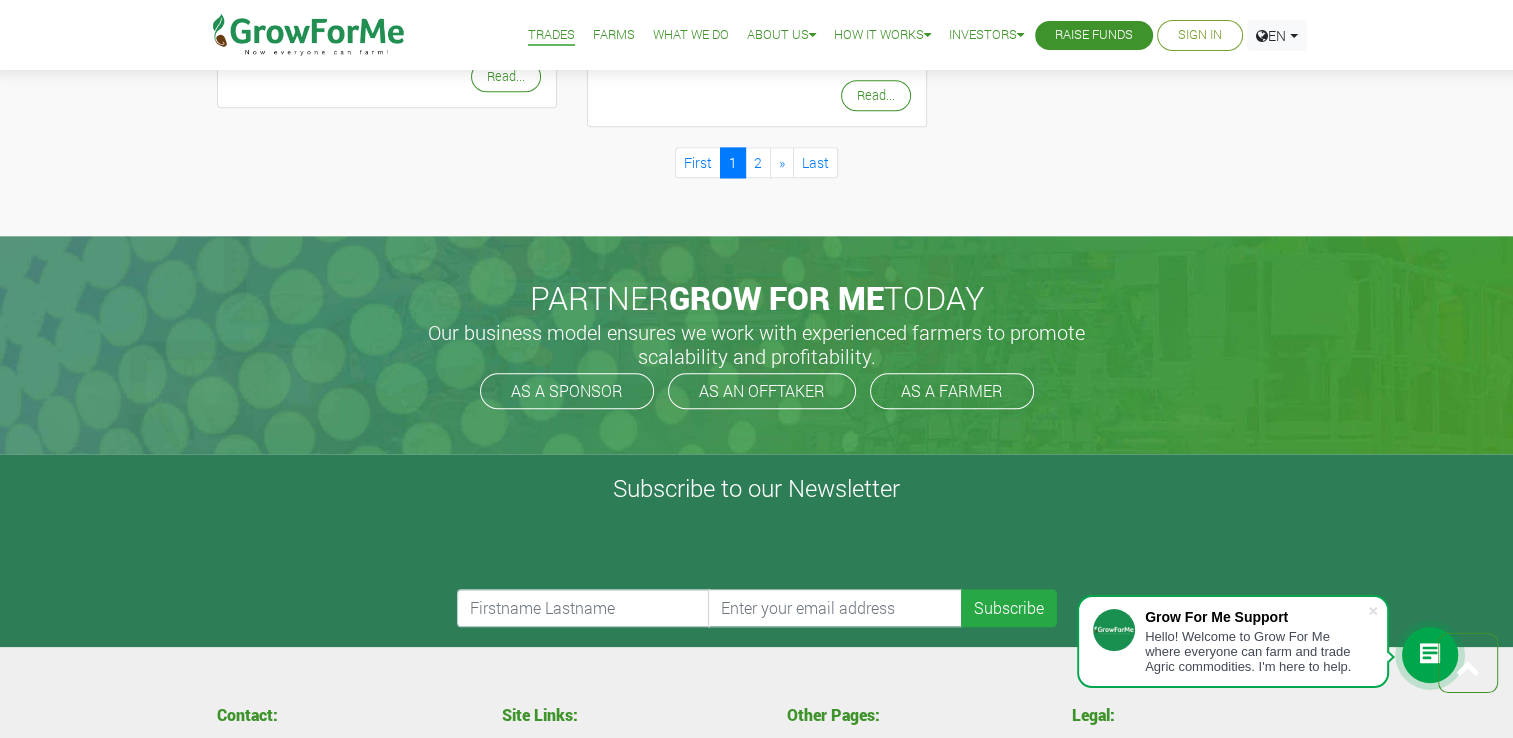 click on "Farms" at bounding box center [614, 35] 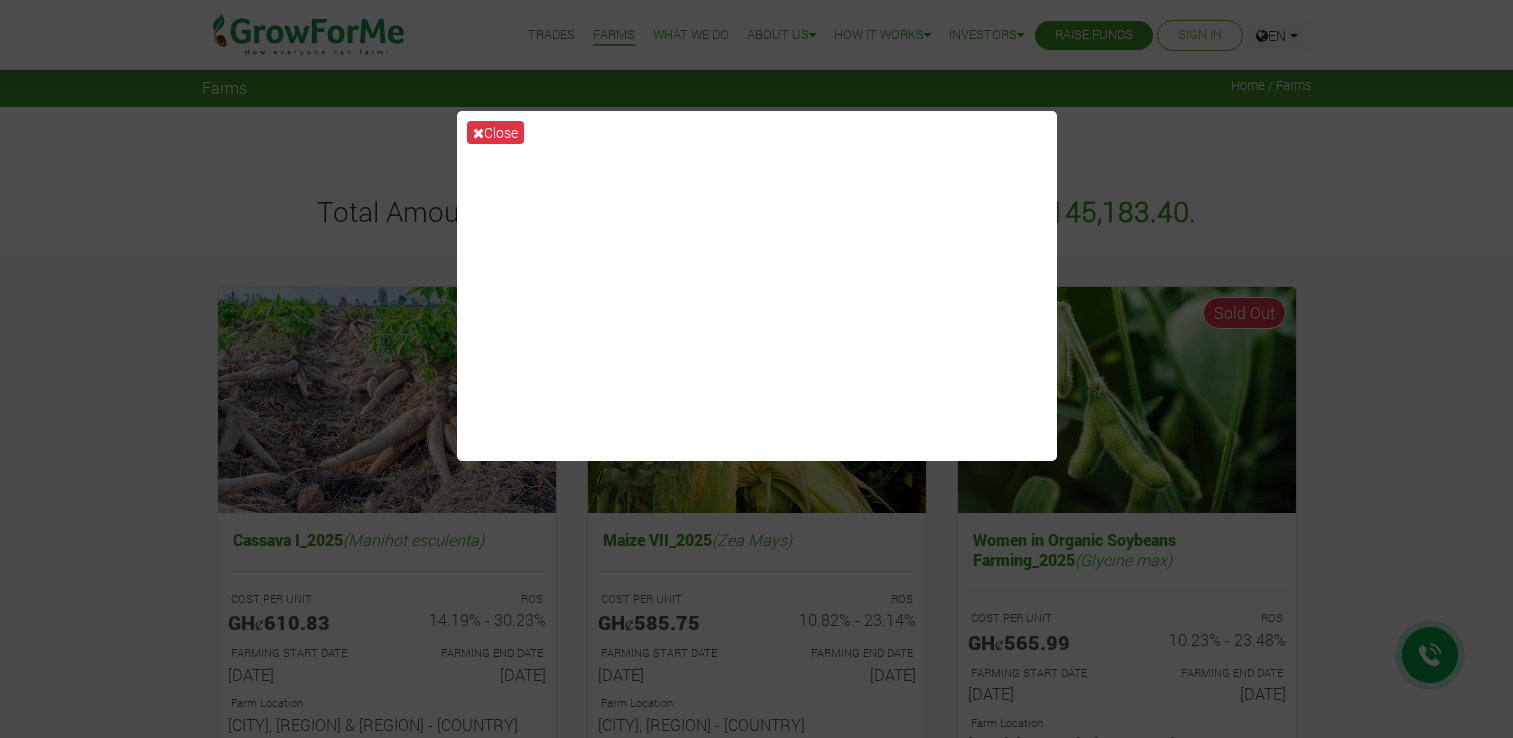 scroll, scrollTop: 0, scrollLeft: 0, axis: both 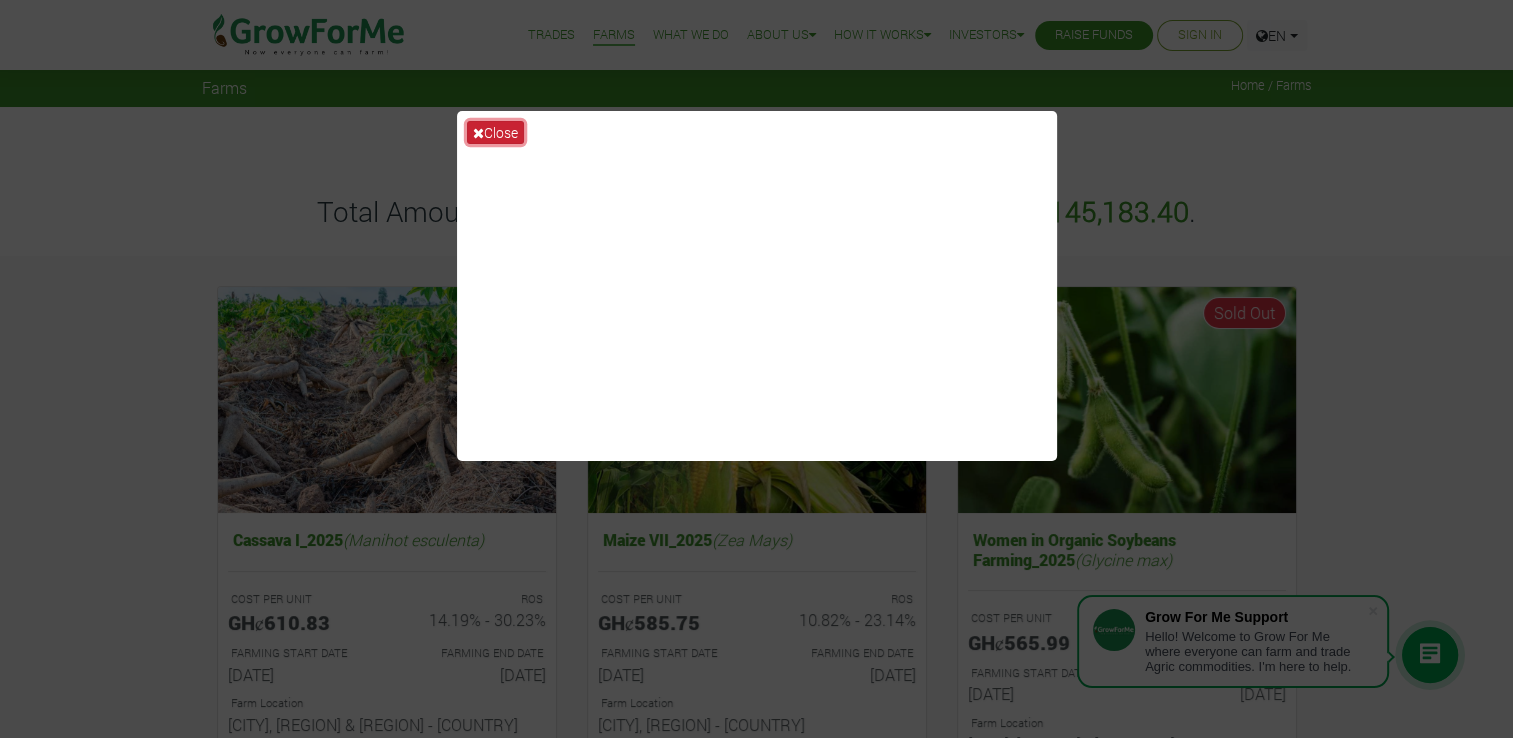 click on "Close" at bounding box center [495, 132] 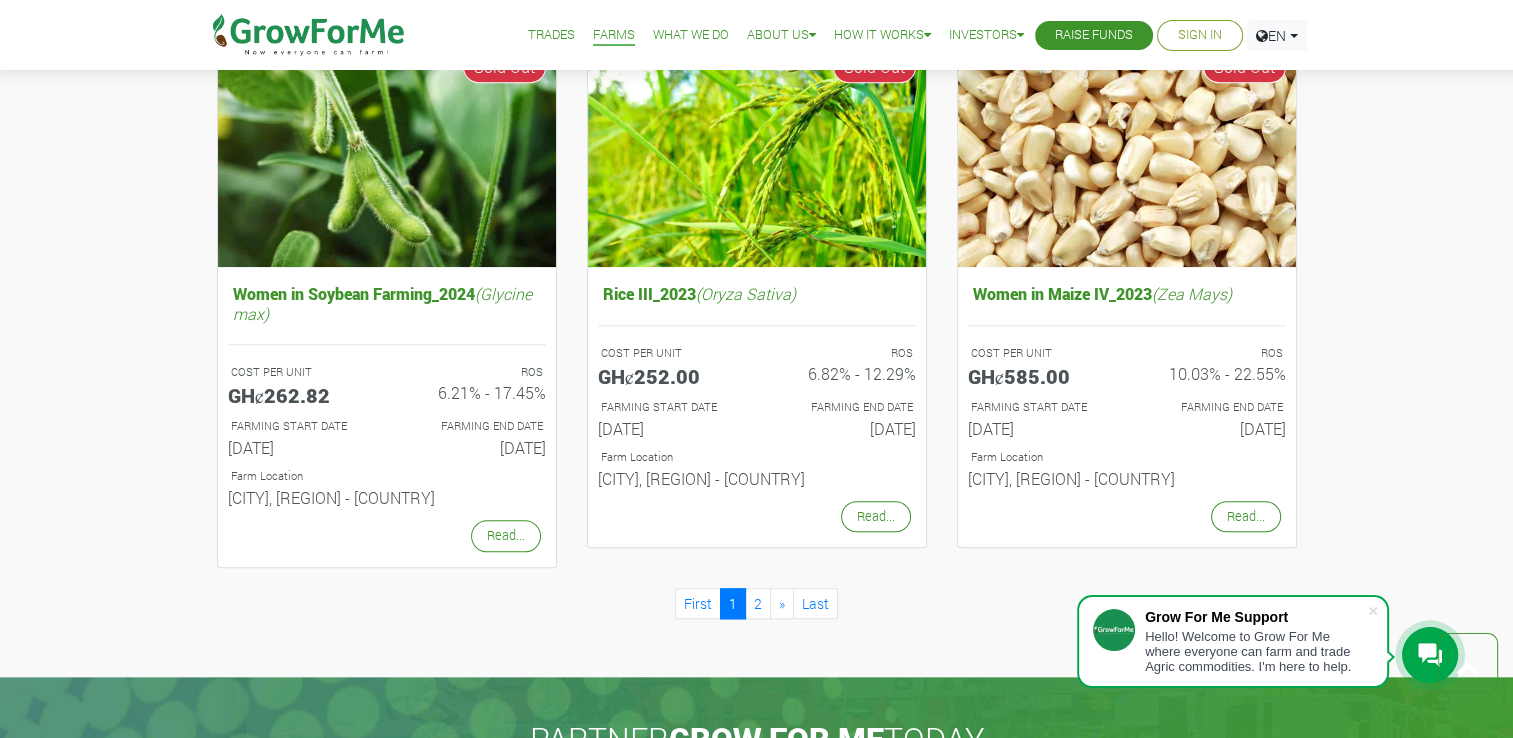 scroll, scrollTop: 1916, scrollLeft: 0, axis: vertical 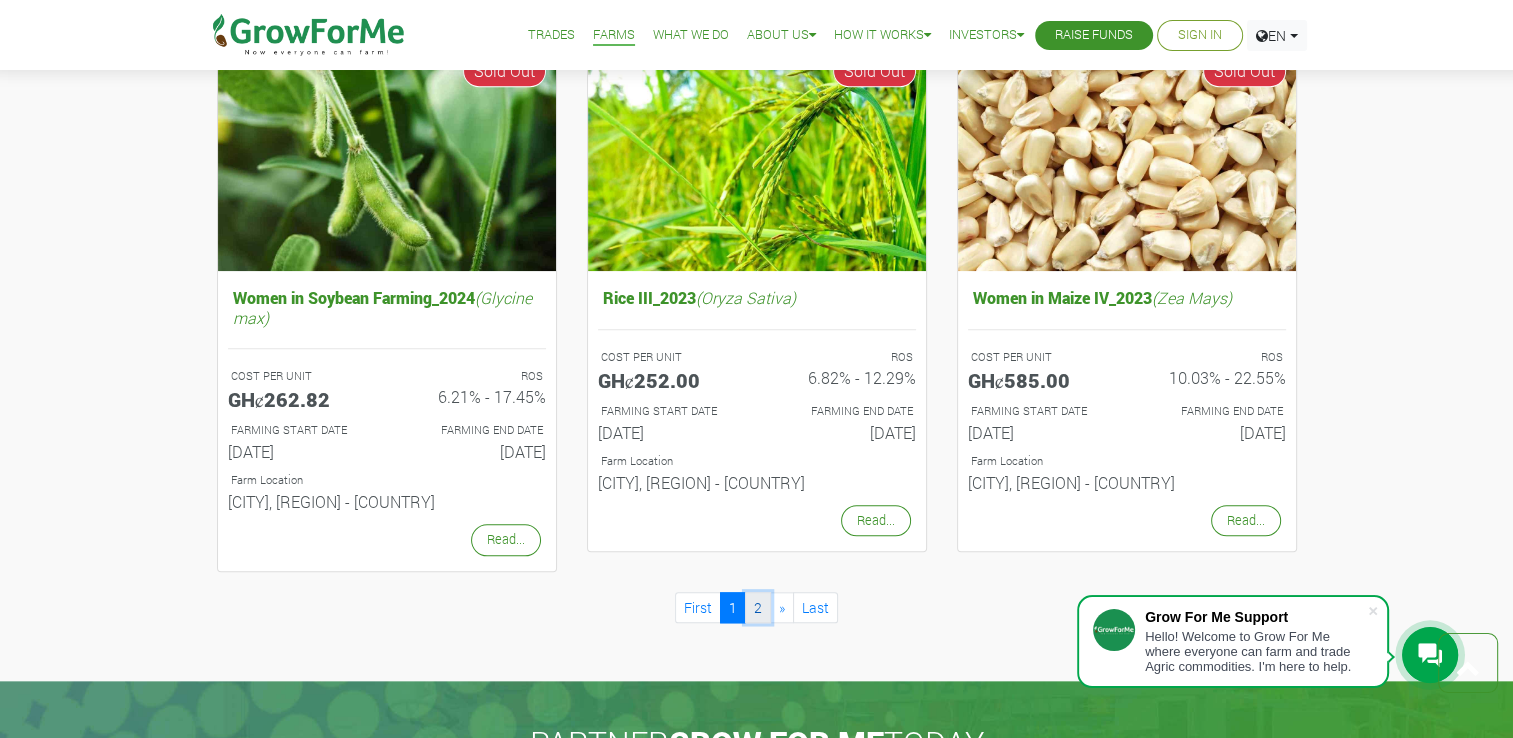 click on "2" at bounding box center (758, 607) 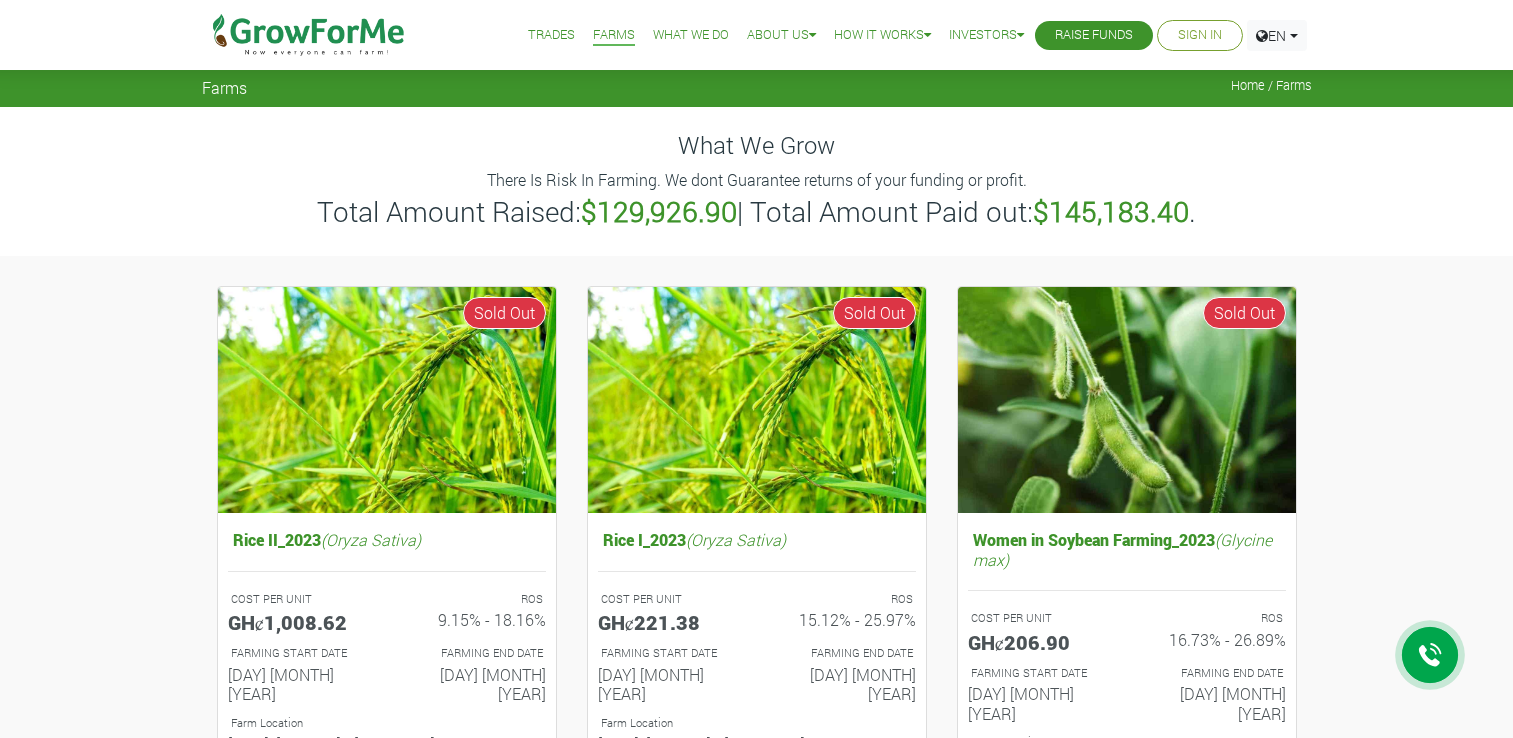 scroll, scrollTop: 0, scrollLeft: 0, axis: both 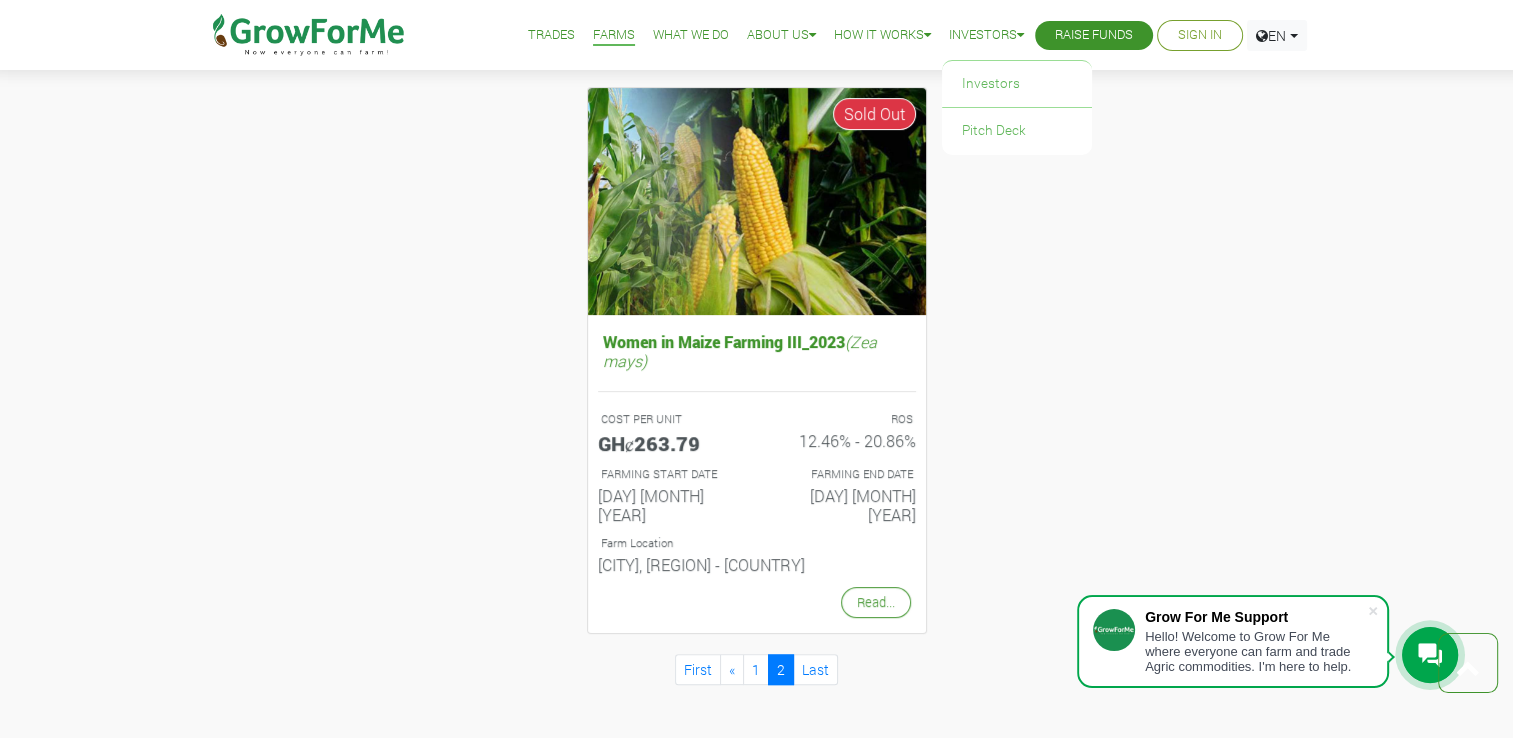 click on "Investors" at bounding box center [986, 35] 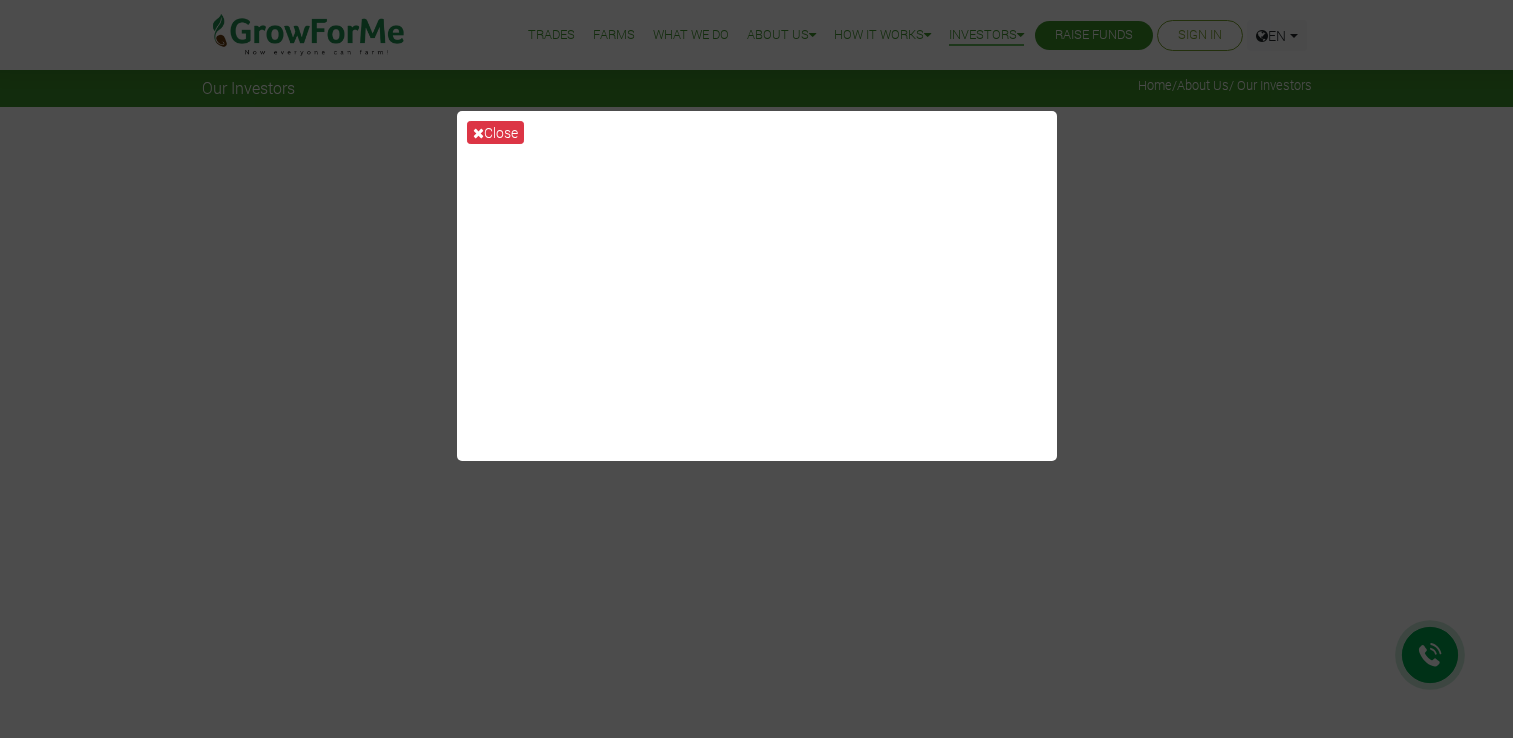 scroll, scrollTop: 0, scrollLeft: 0, axis: both 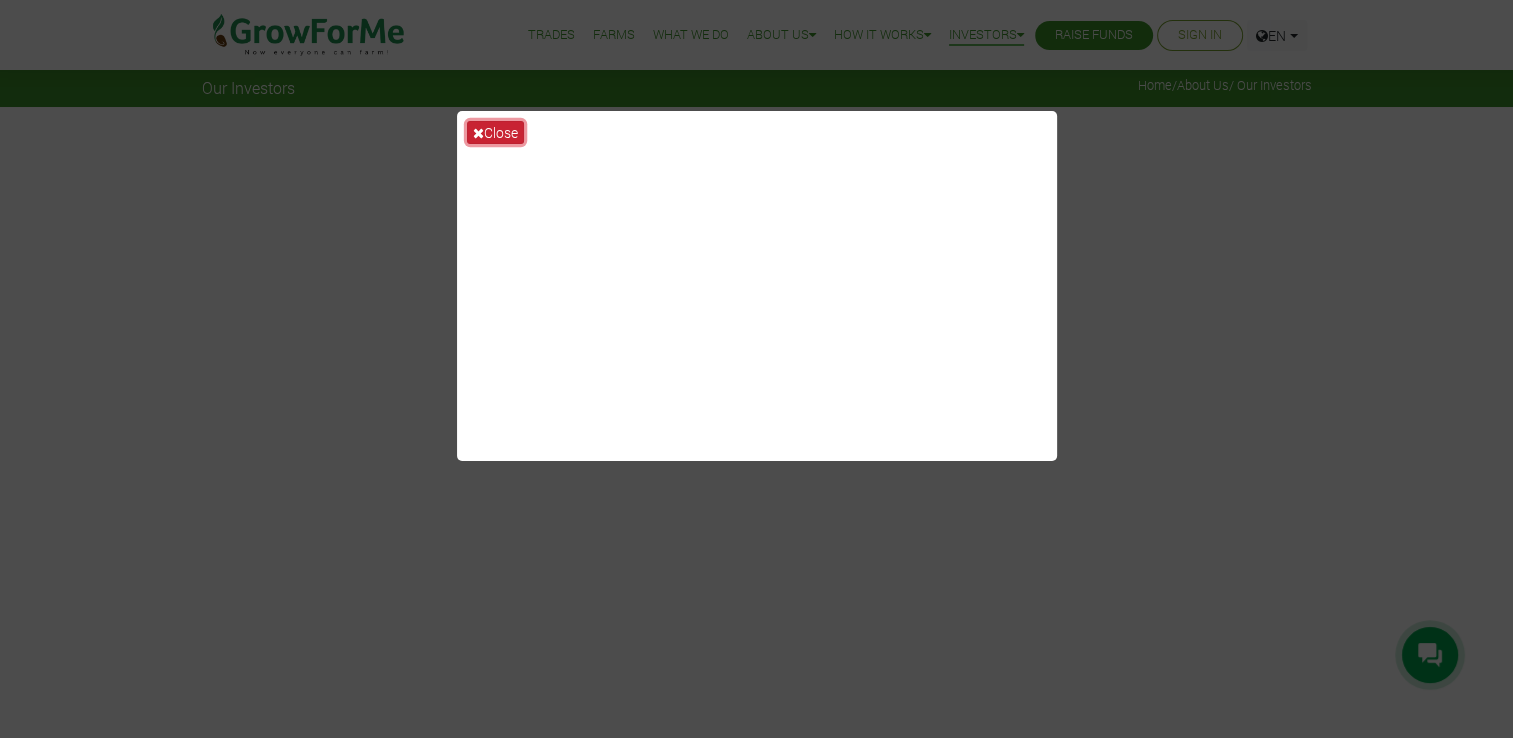 click on "Close" at bounding box center [495, 132] 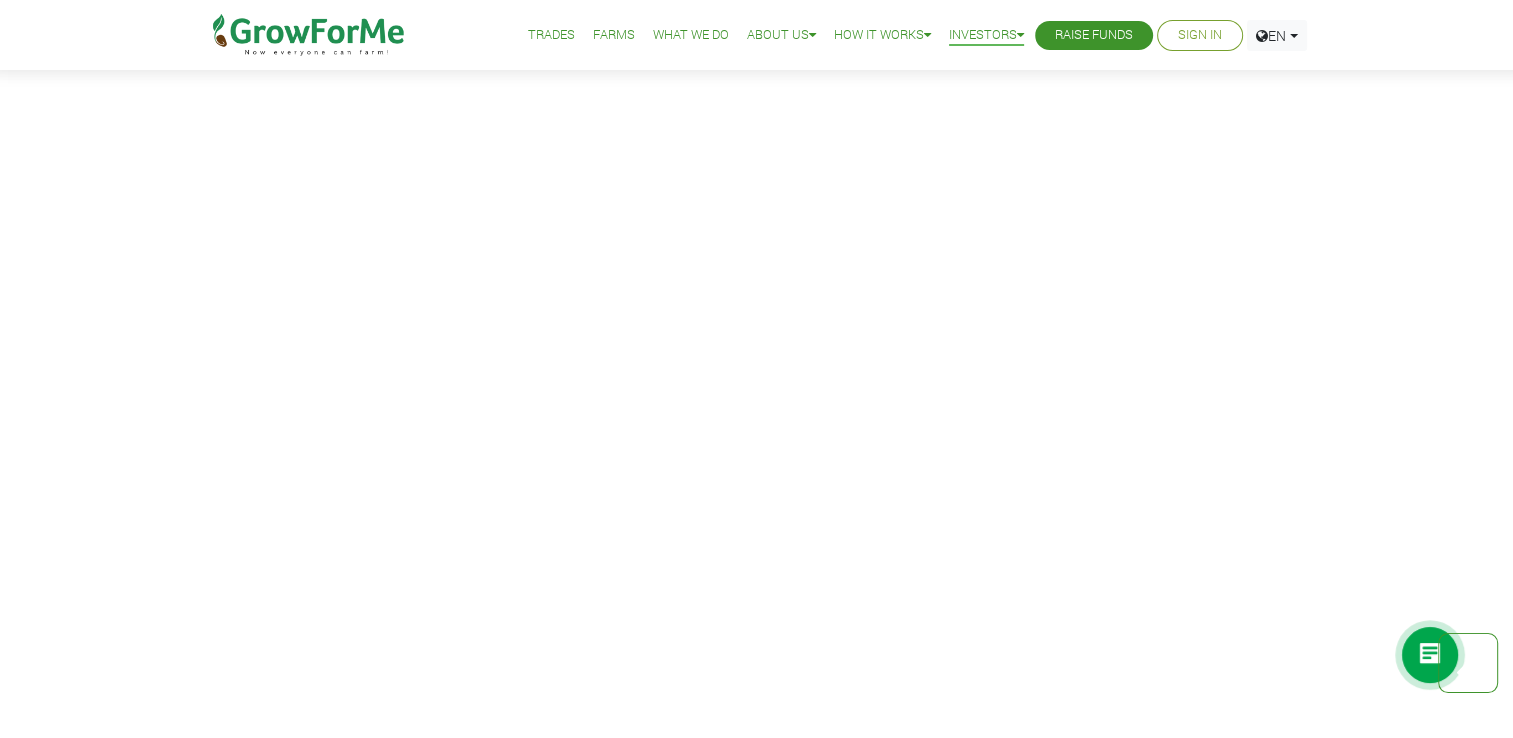 scroll, scrollTop: 1039, scrollLeft: 0, axis: vertical 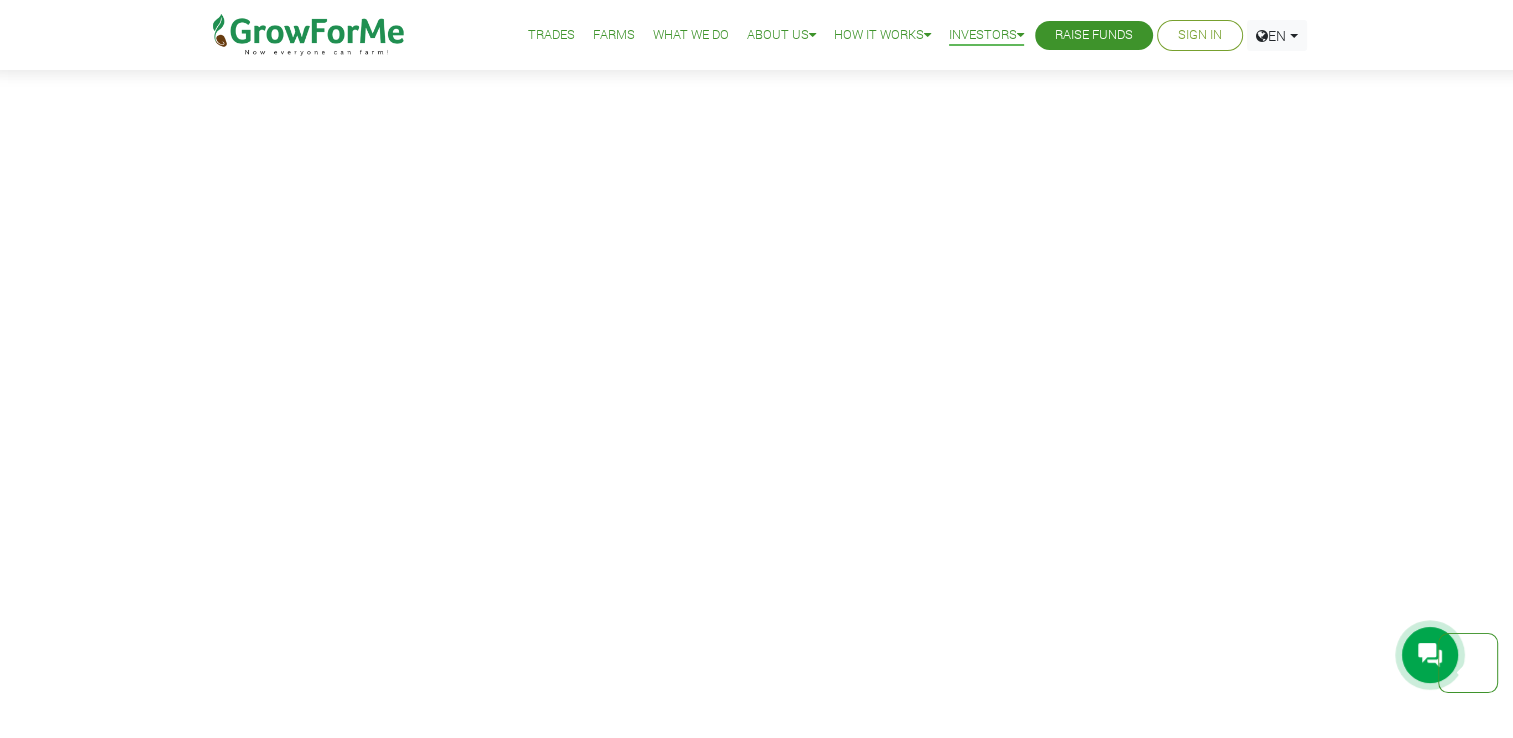 click at bounding box center [309, 35] 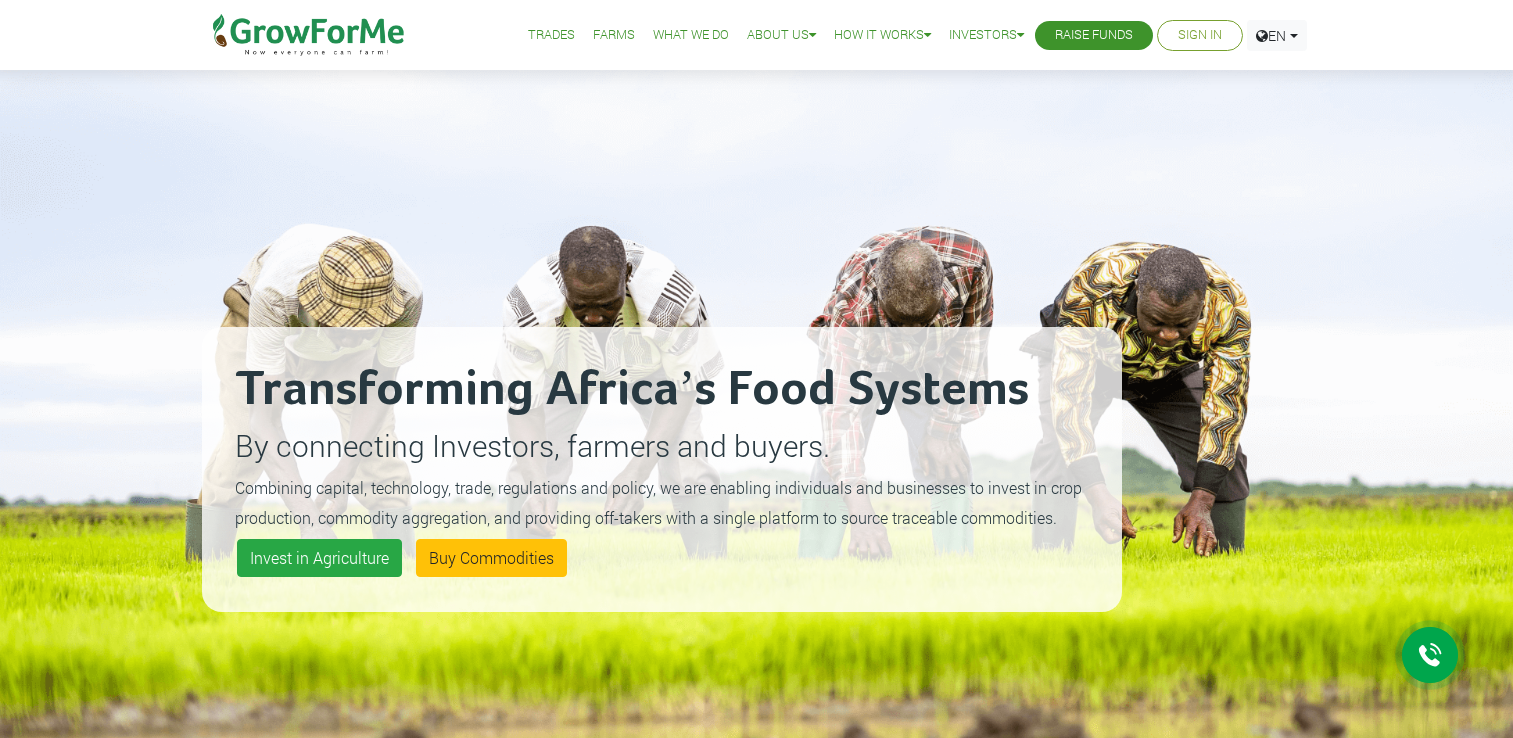 scroll, scrollTop: 0, scrollLeft: 0, axis: both 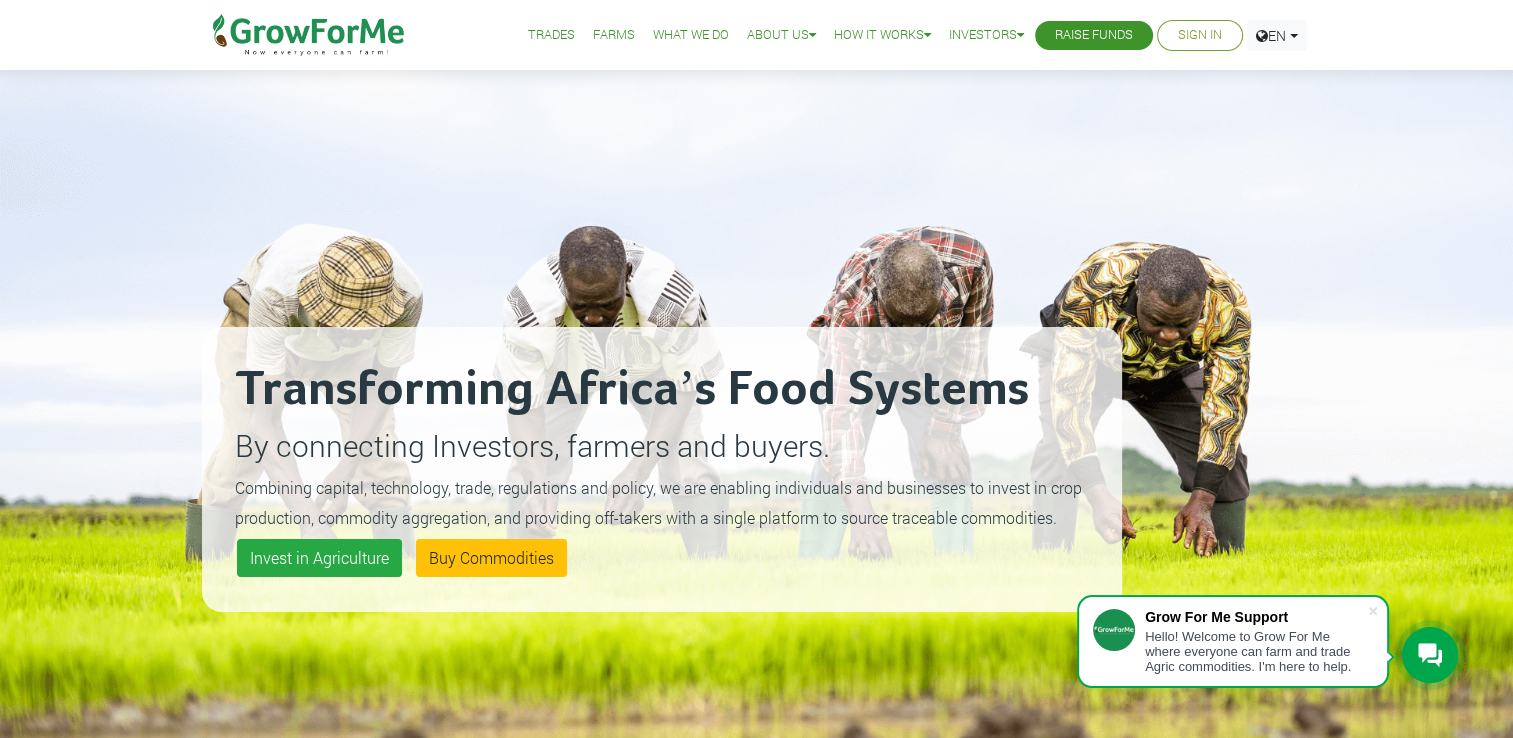 click on "What We Do" at bounding box center (691, 35) 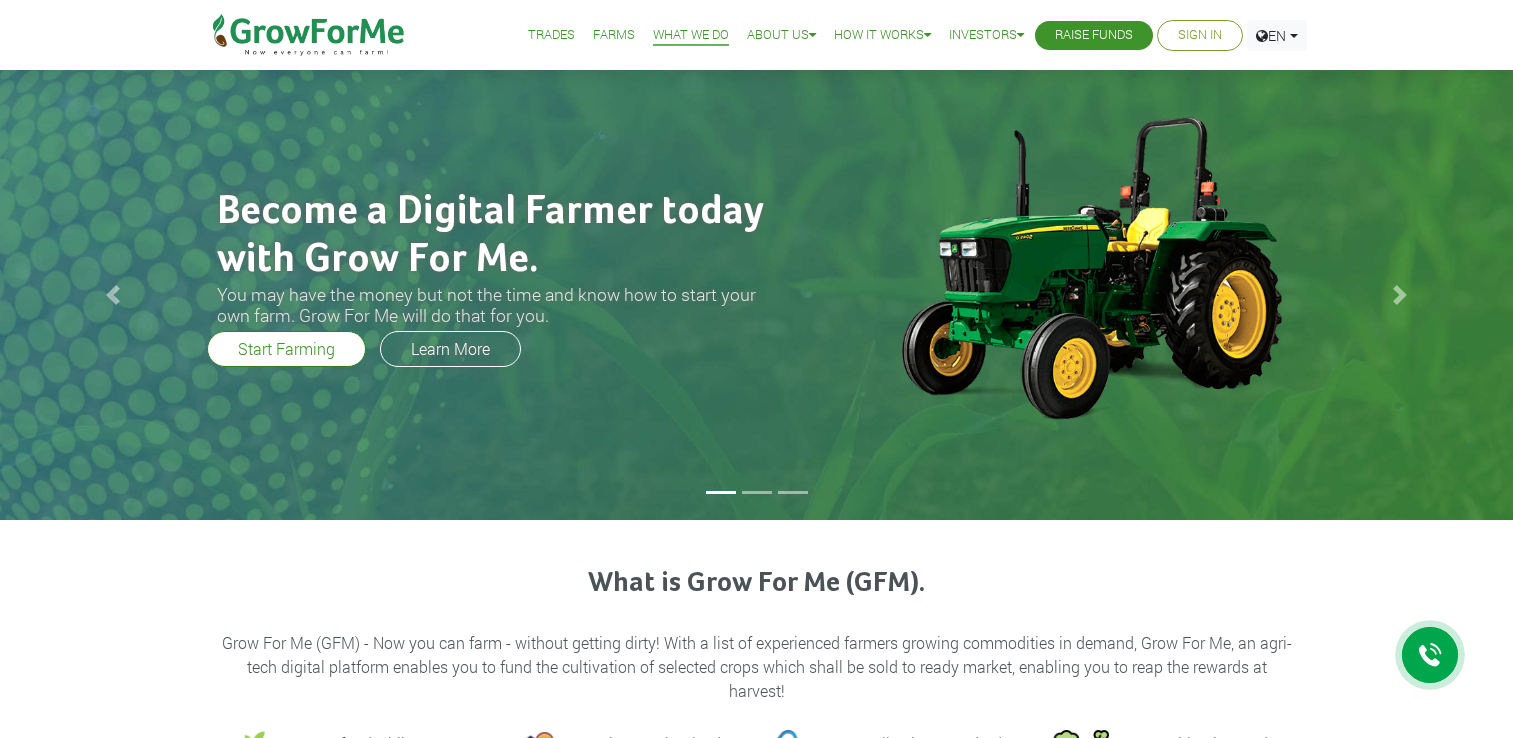 scroll, scrollTop: 0, scrollLeft: 0, axis: both 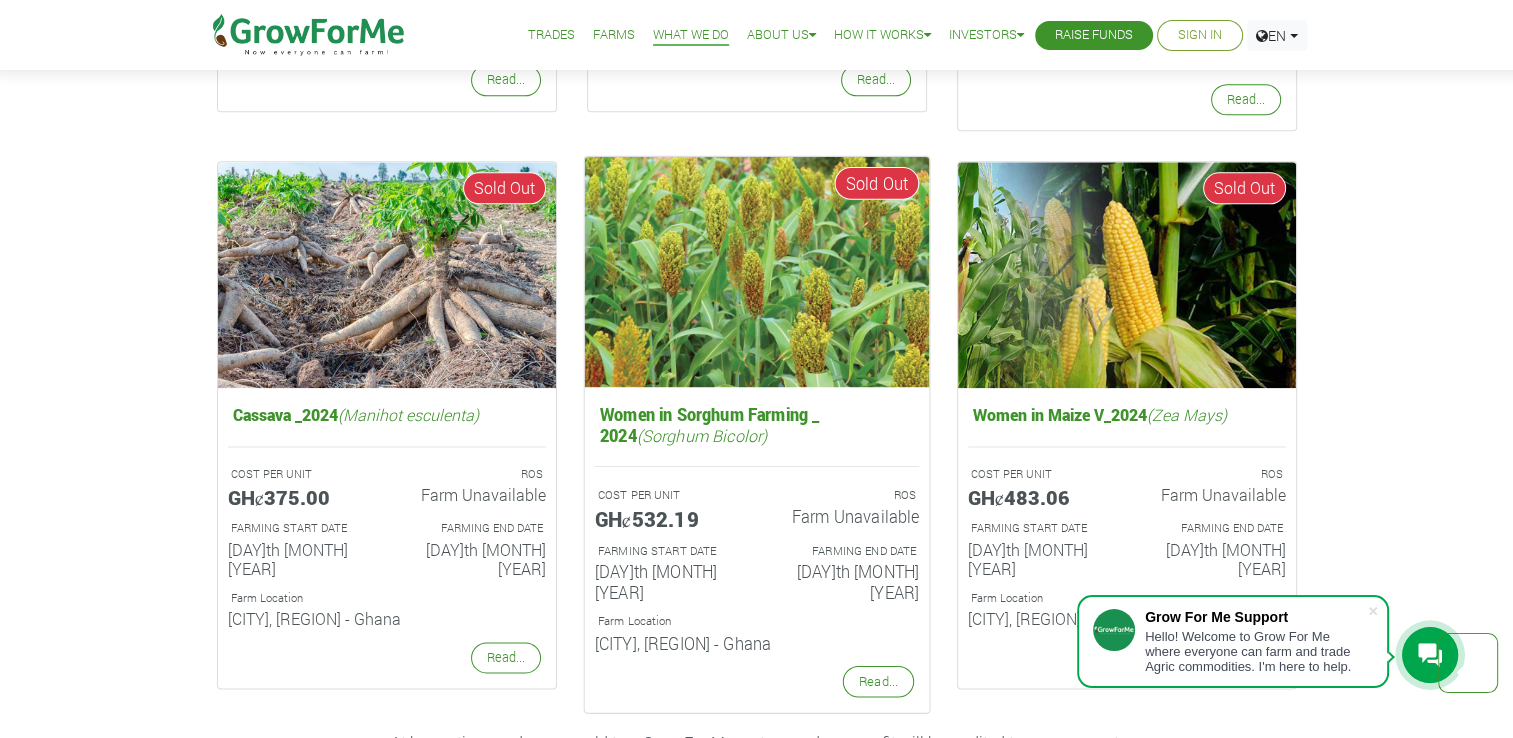 click at bounding box center [756, 271] 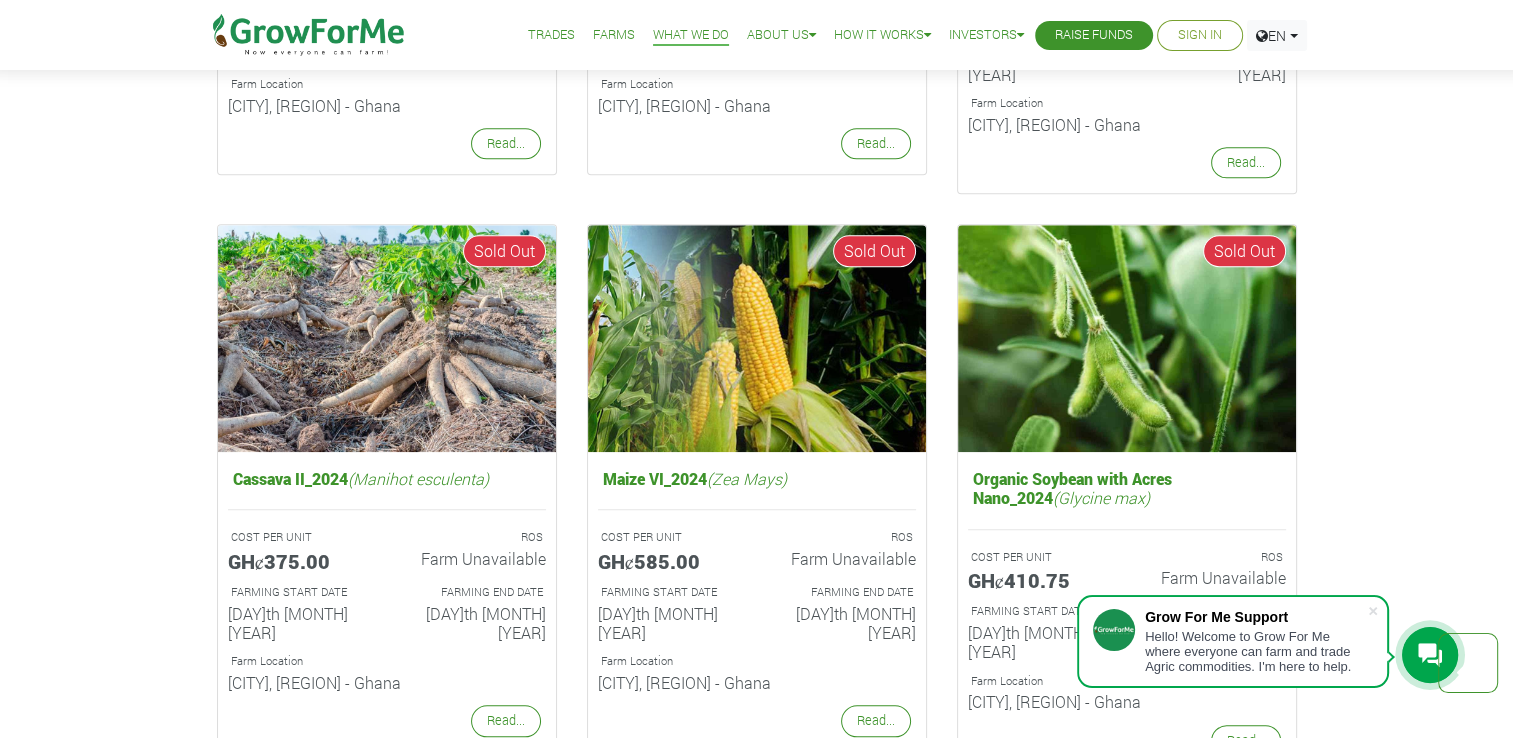 scroll, scrollTop: 1779, scrollLeft: 0, axis: vertical 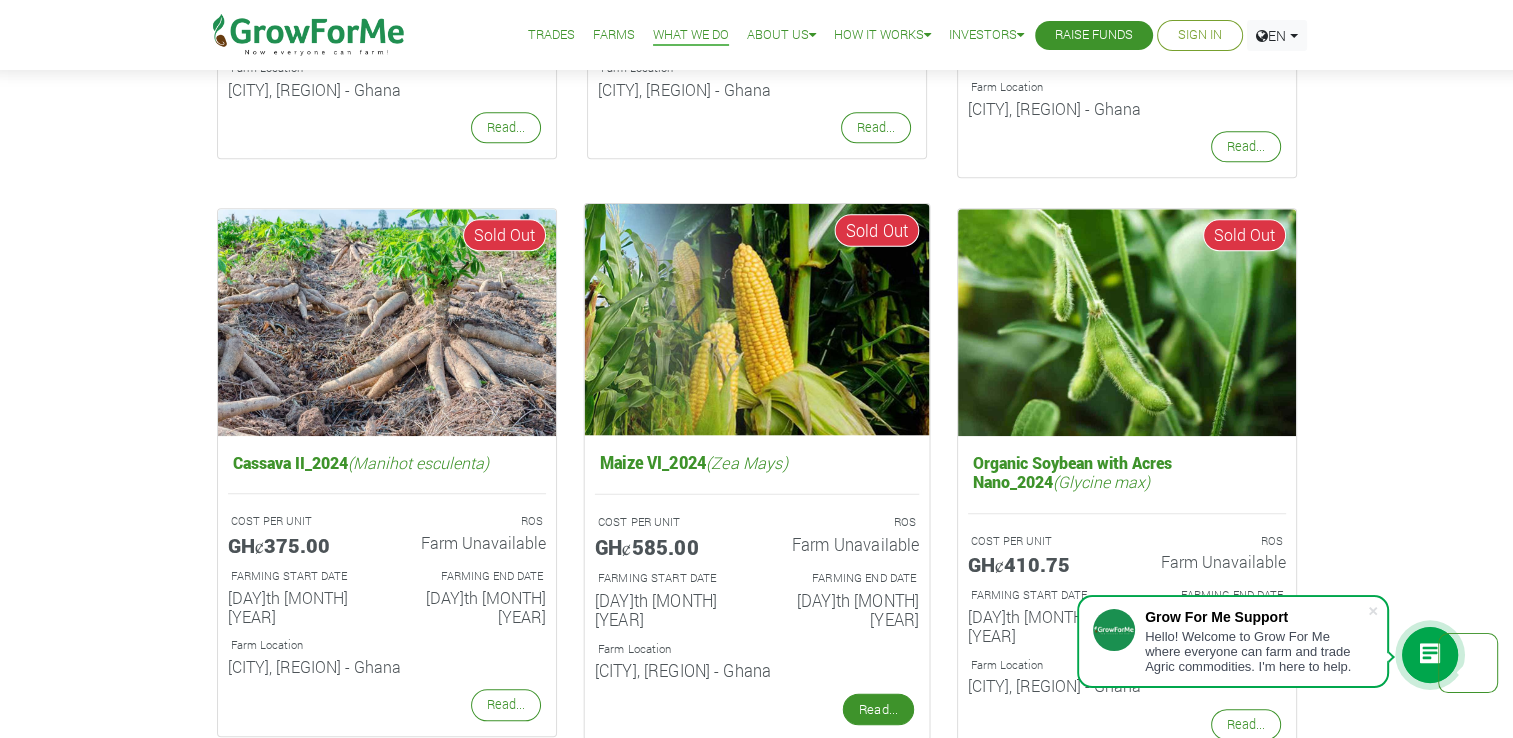 click on "Read..." at bounding box center [877, 710] 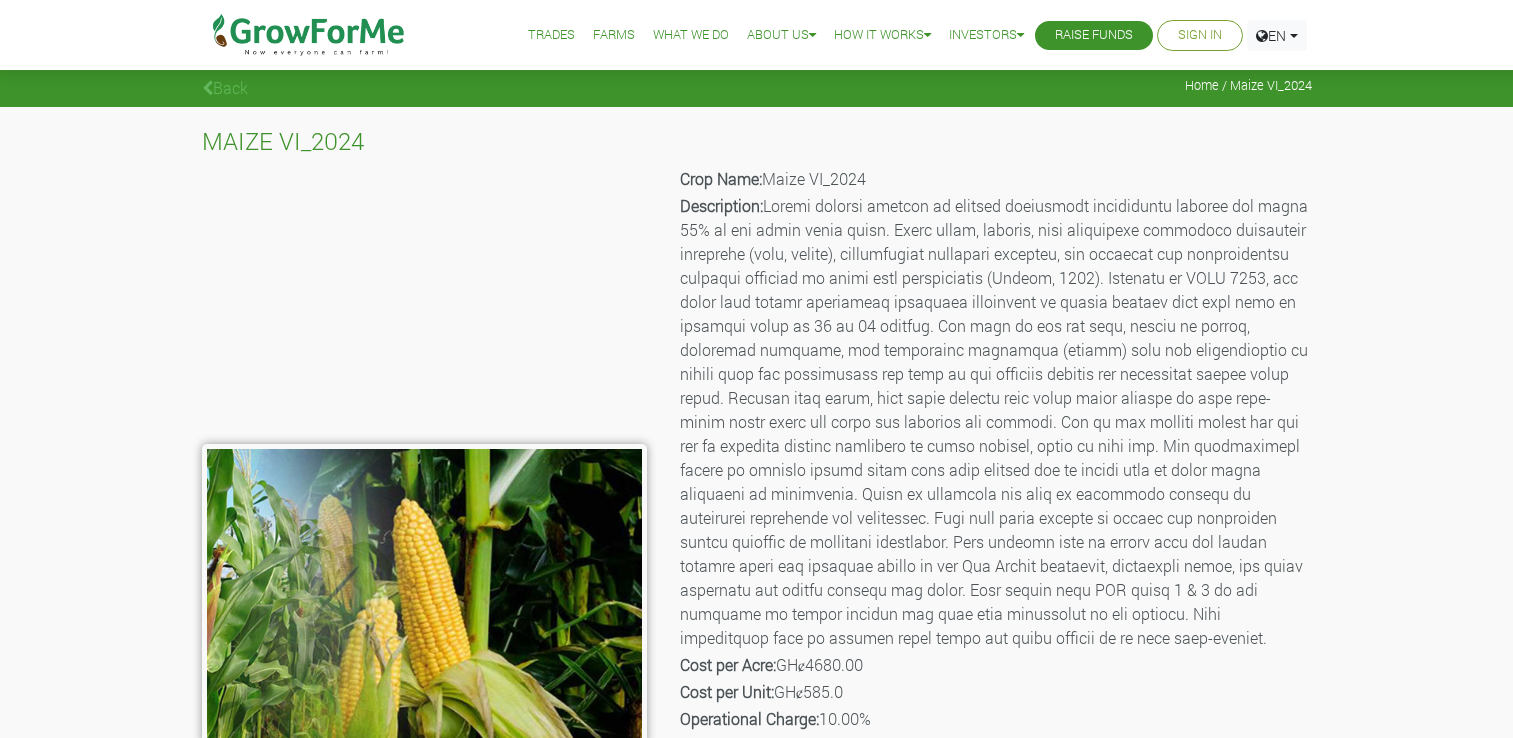 scroll, scrollTop: 0, scrollLeft: 0, axis: both 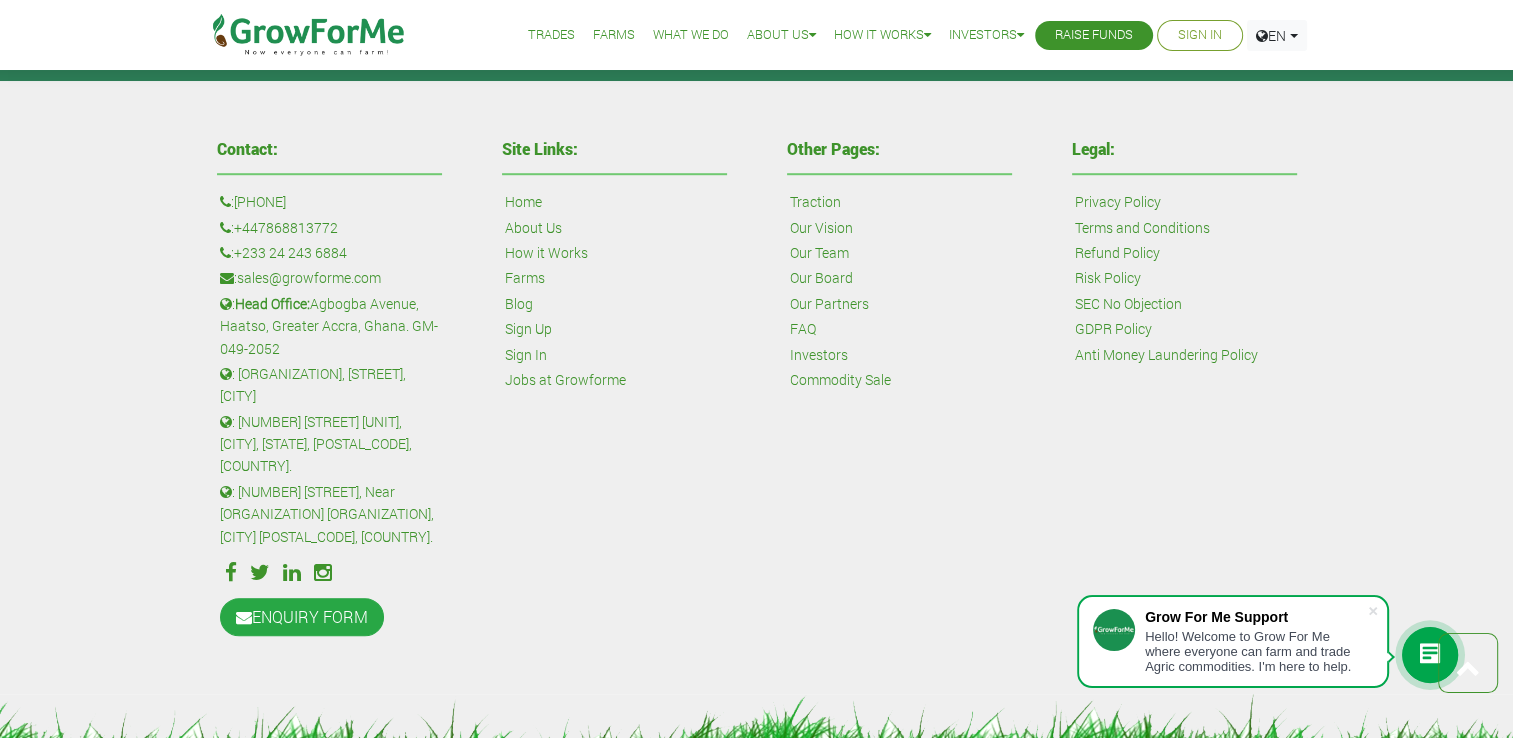 click on "Our Team" at bounding box center (819, 253) 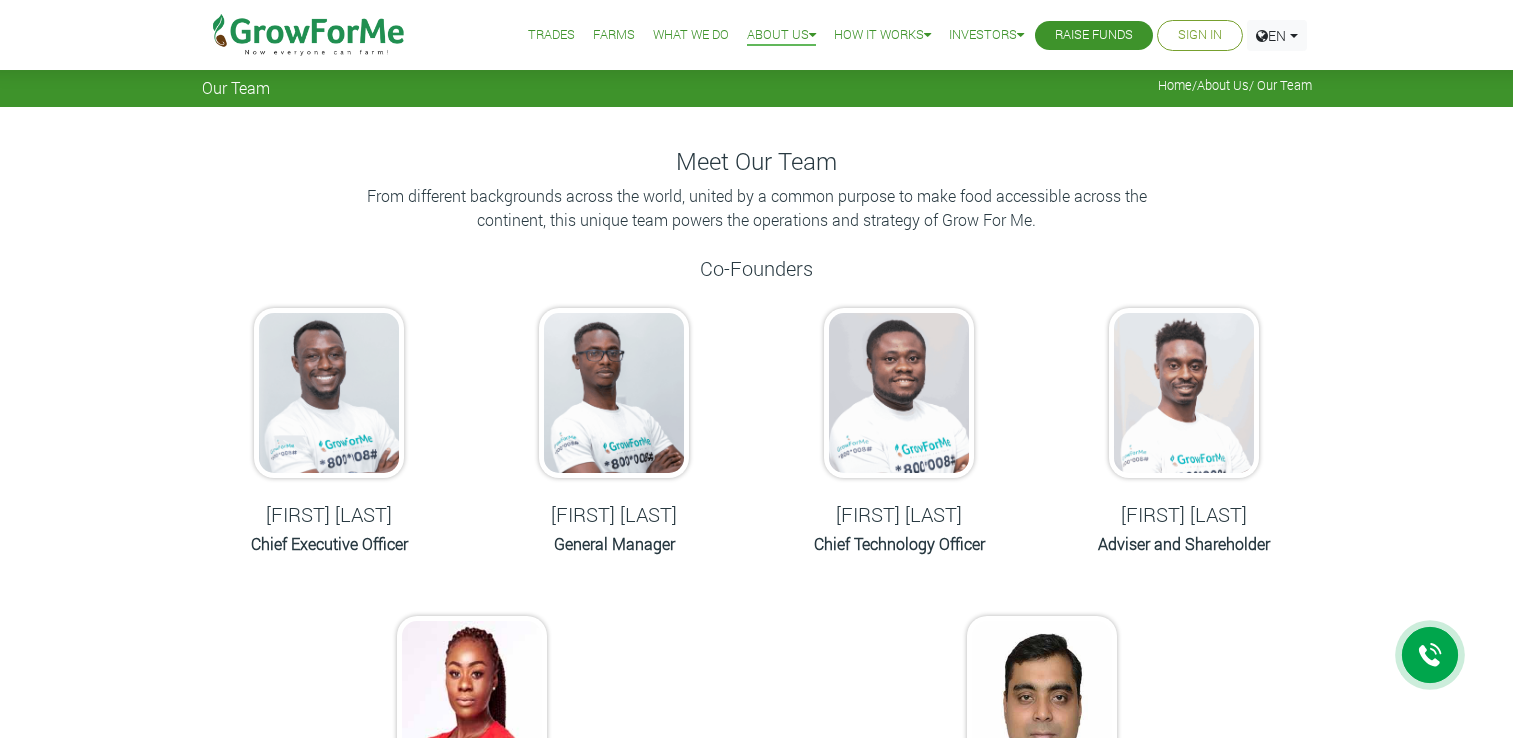 scroll, scrollTop: 0, scrollLeft: 0, axis: both 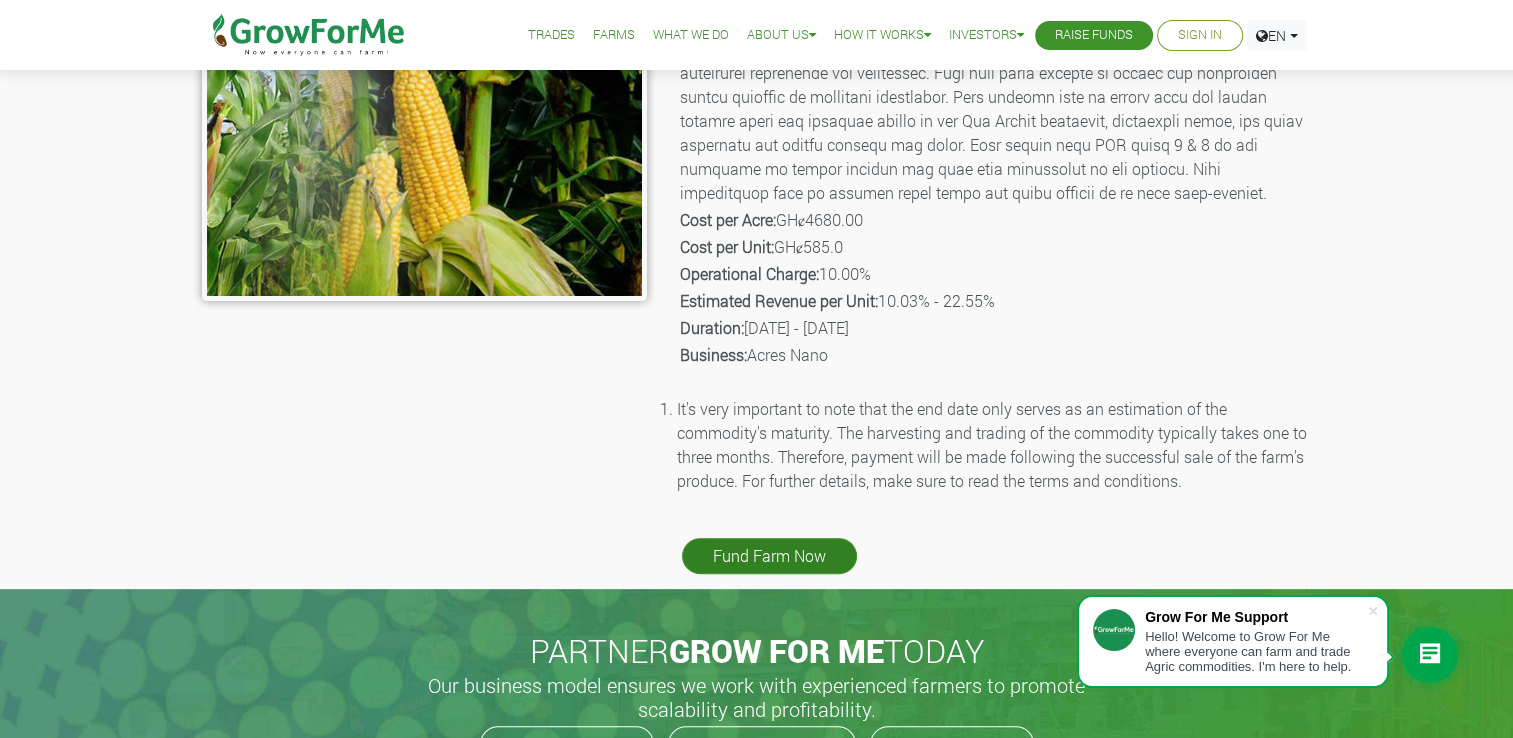 click on "Fund Farm Now" at bounding box center (769, 556) 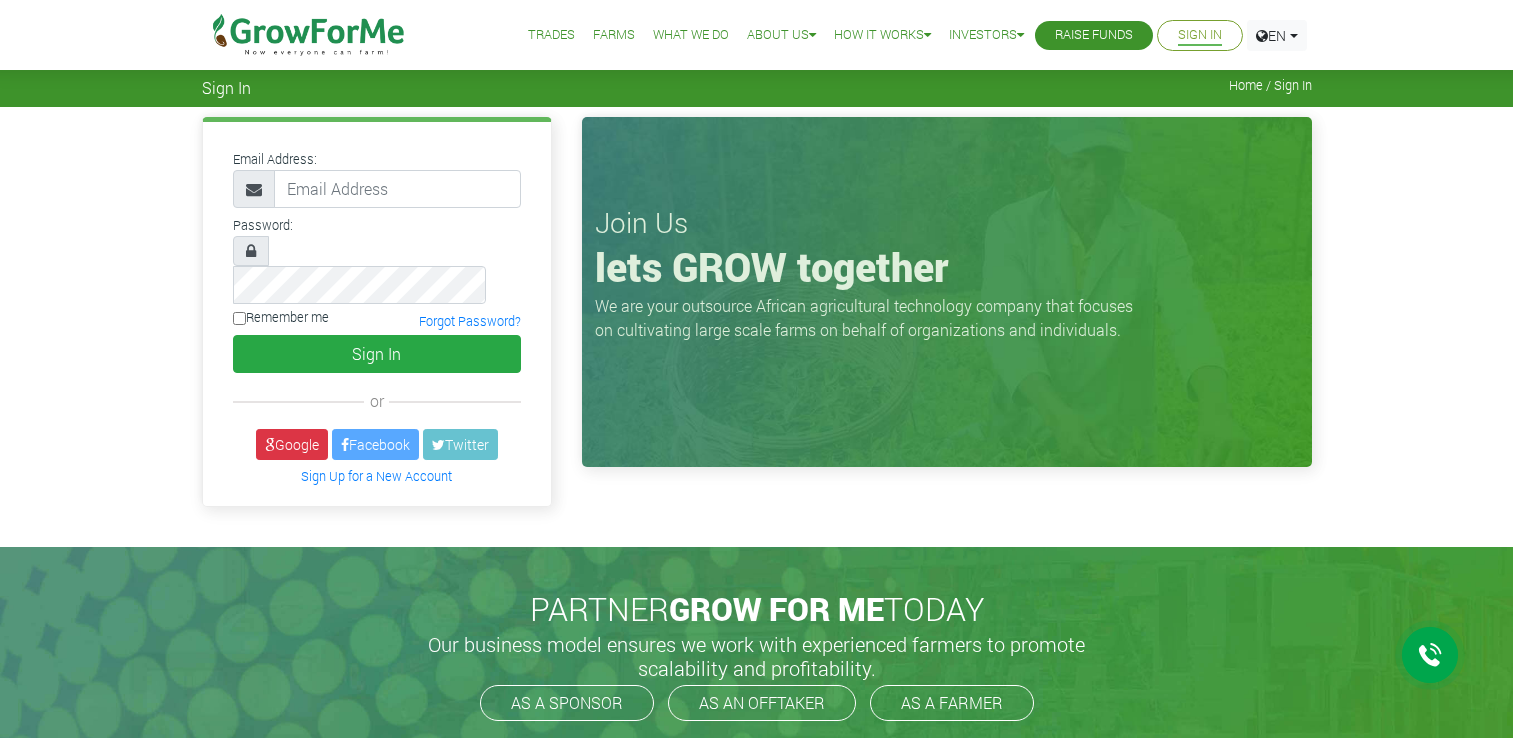 scroll, scrollTop: 0, scrollLeft: 0, axis: both 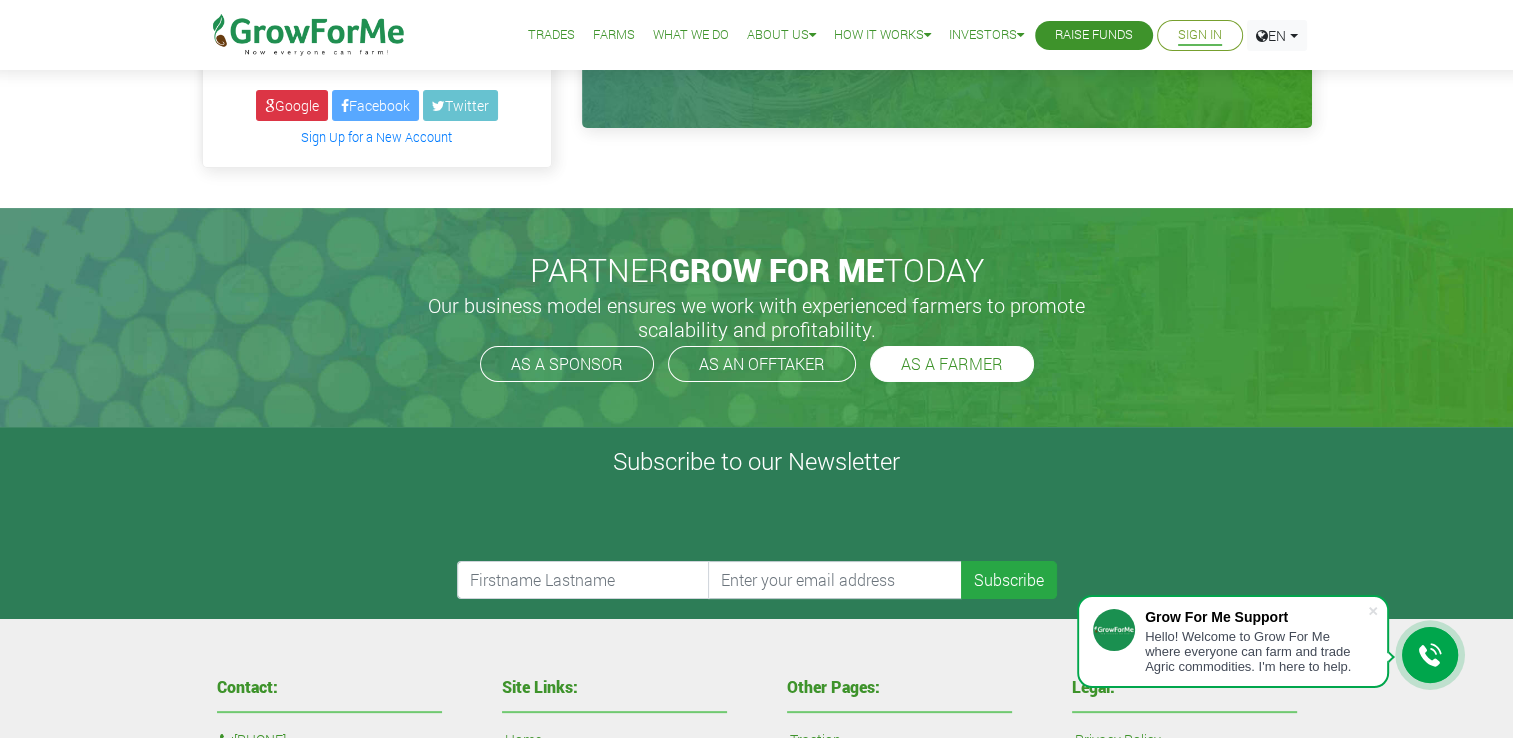 click on "AS A FARMER" at bounding box center (952, 364) 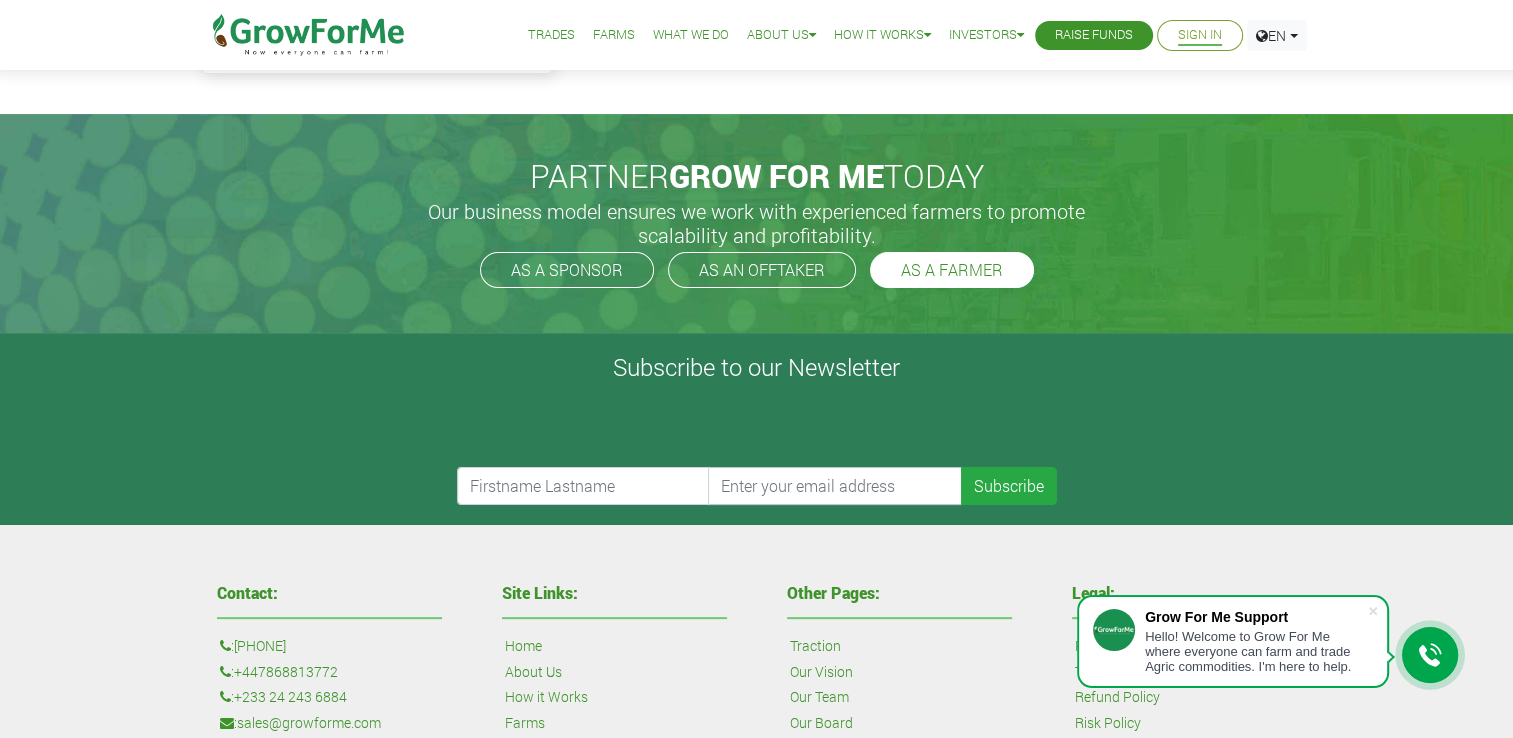 scroll, scrollTop: 0, scrollLeft: 0, axis: both 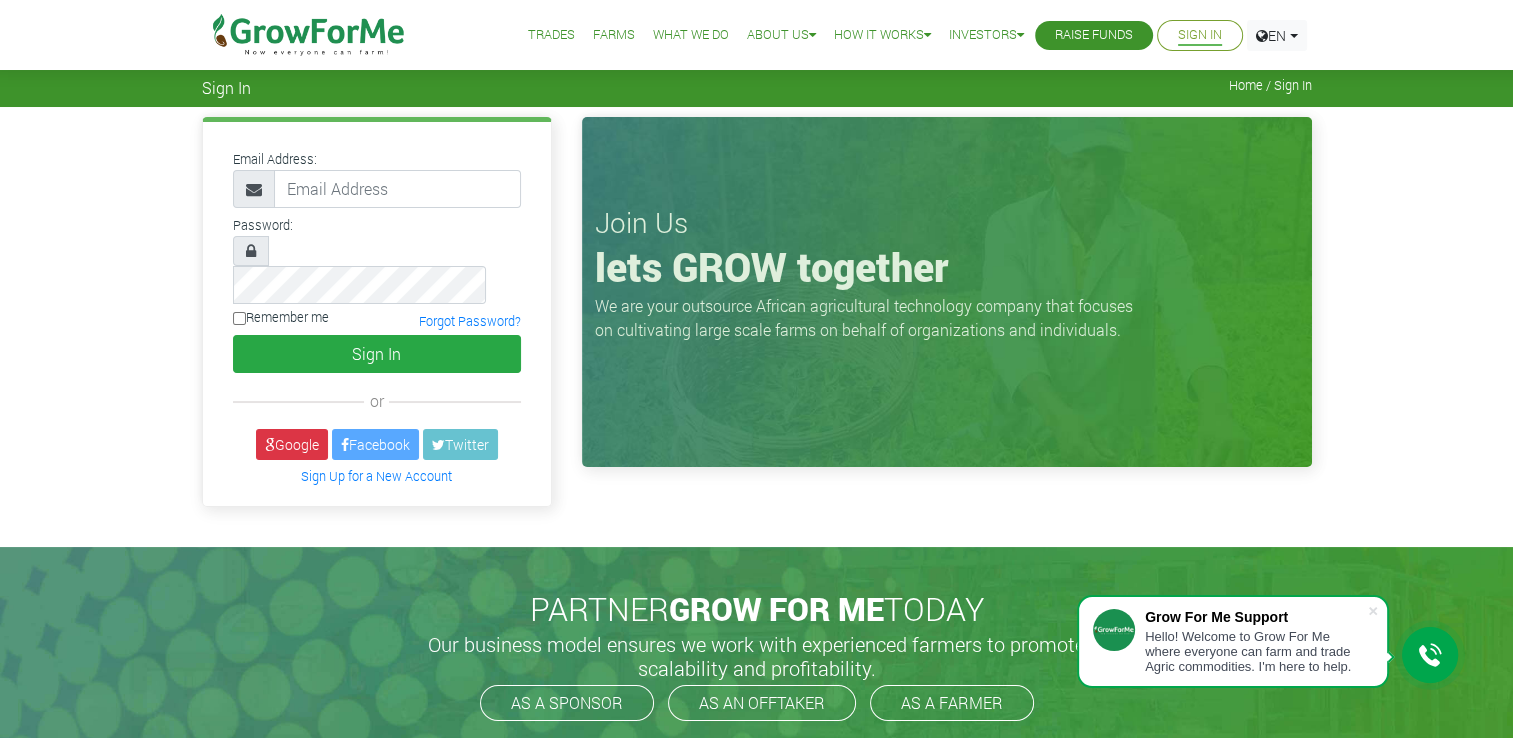click on "Farms" at bounding box center [614, 35] 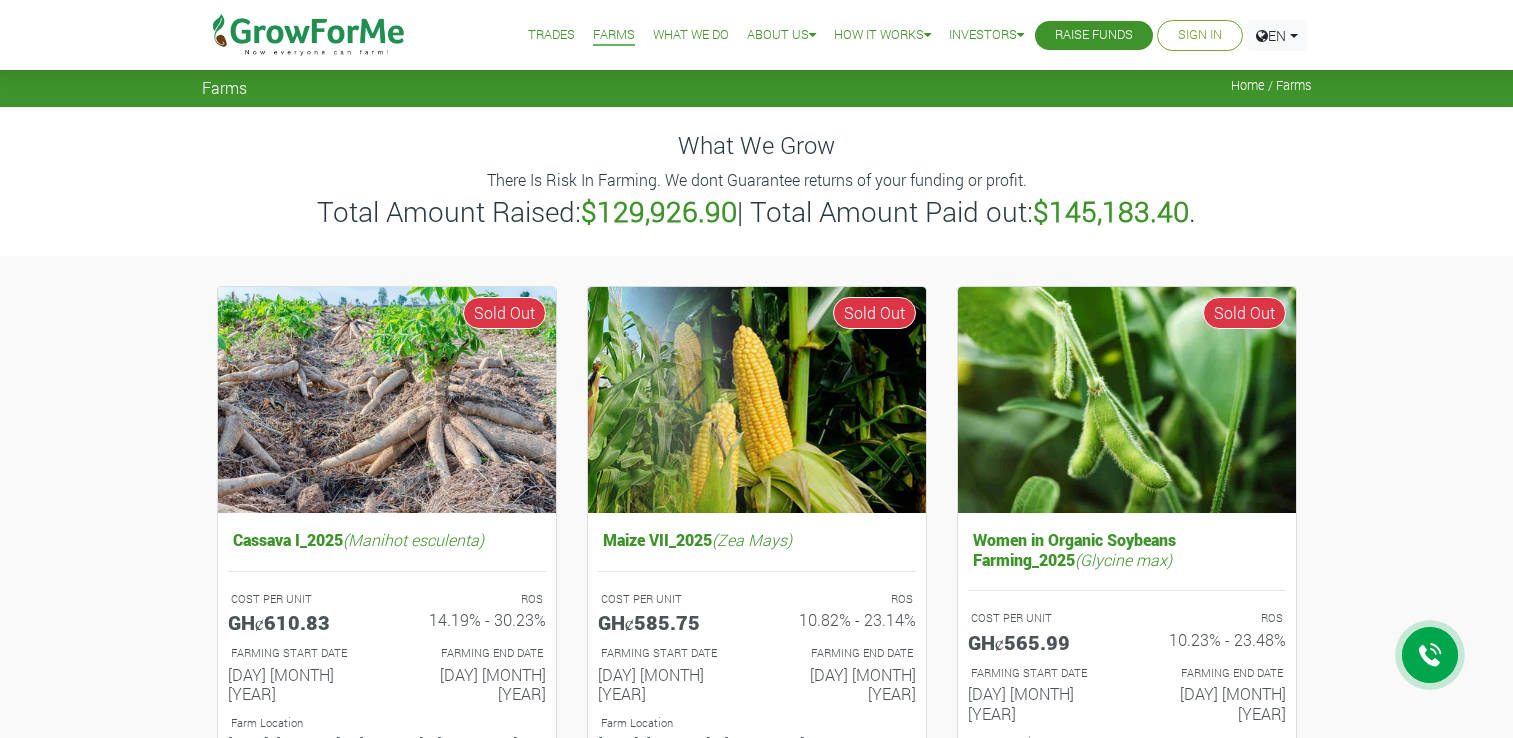 scroll, scrollTop: 80, scrollLeft: 0, axis: vertical 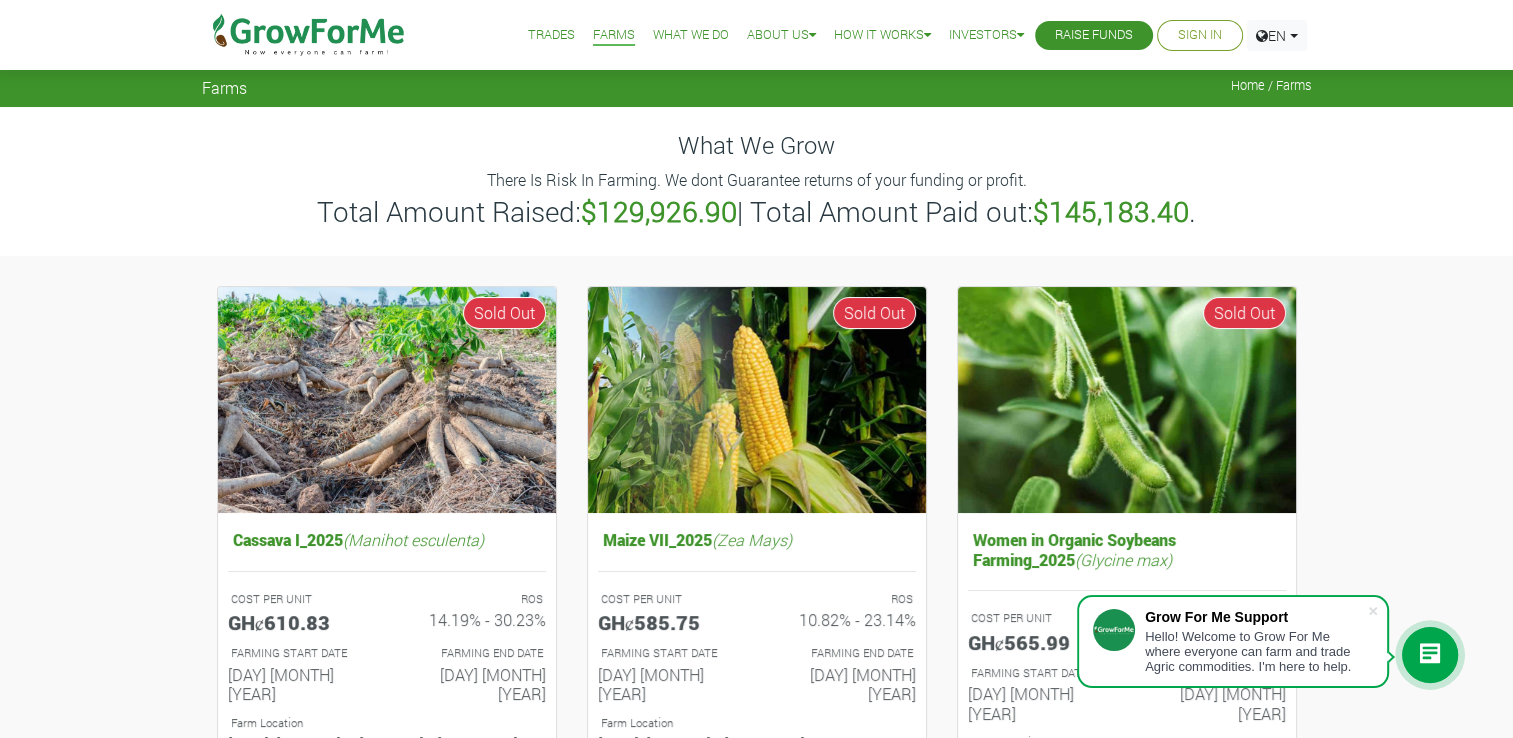 click on "What We Do" at bounding box center [691, 35] 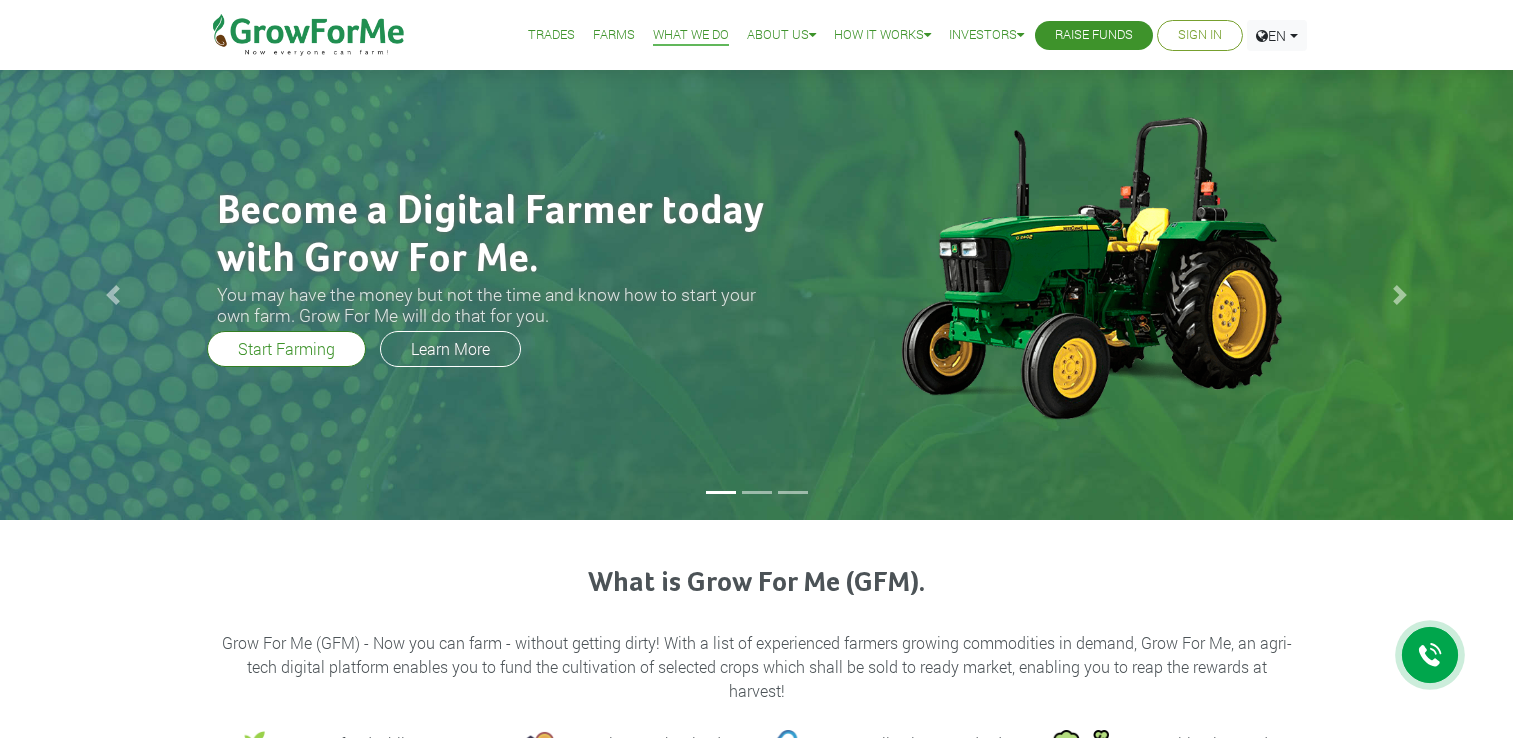 scroll, scrollTop: 446, scrollLeft: 0, axis: vertical 